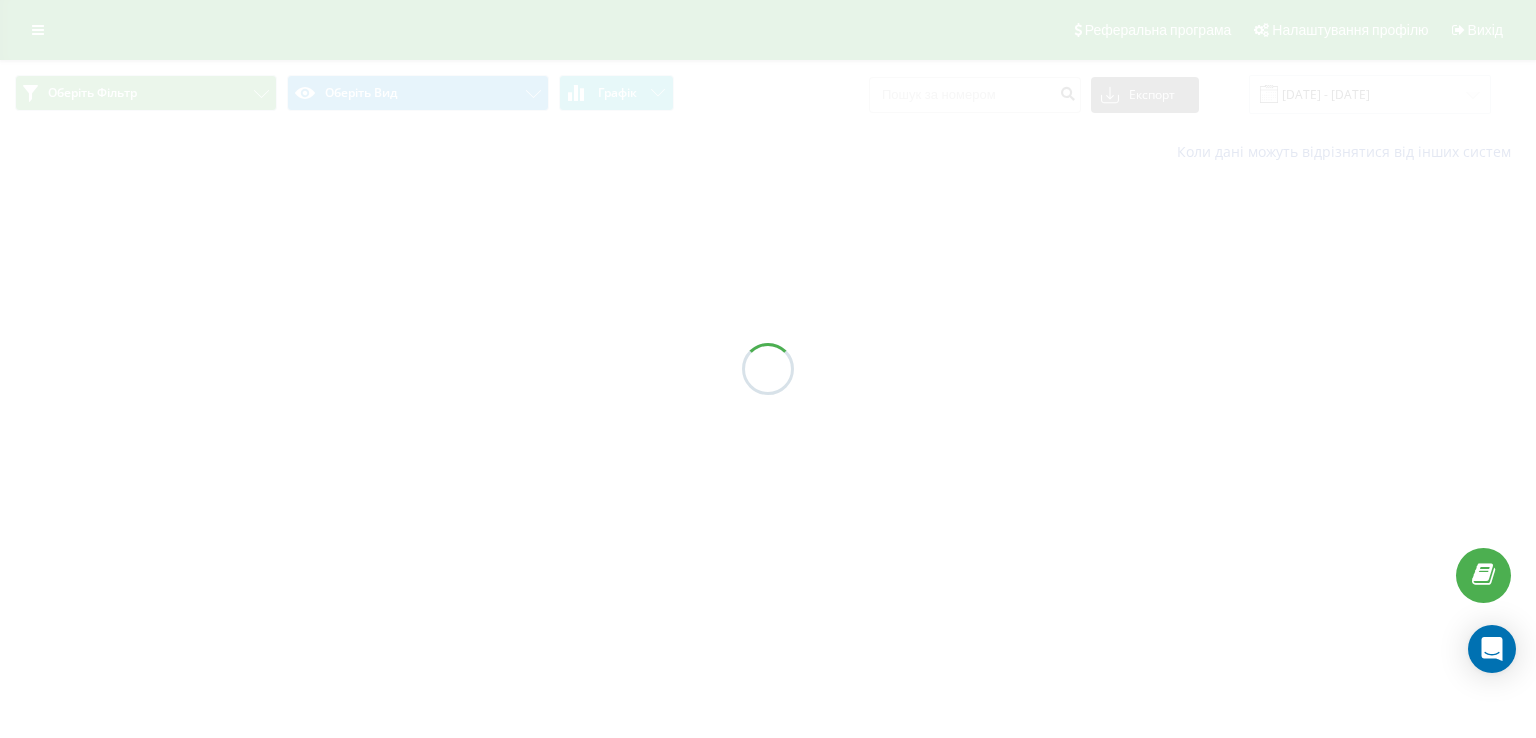 scroll, scrollTop: 0, scrollLeft: 0, axis: both 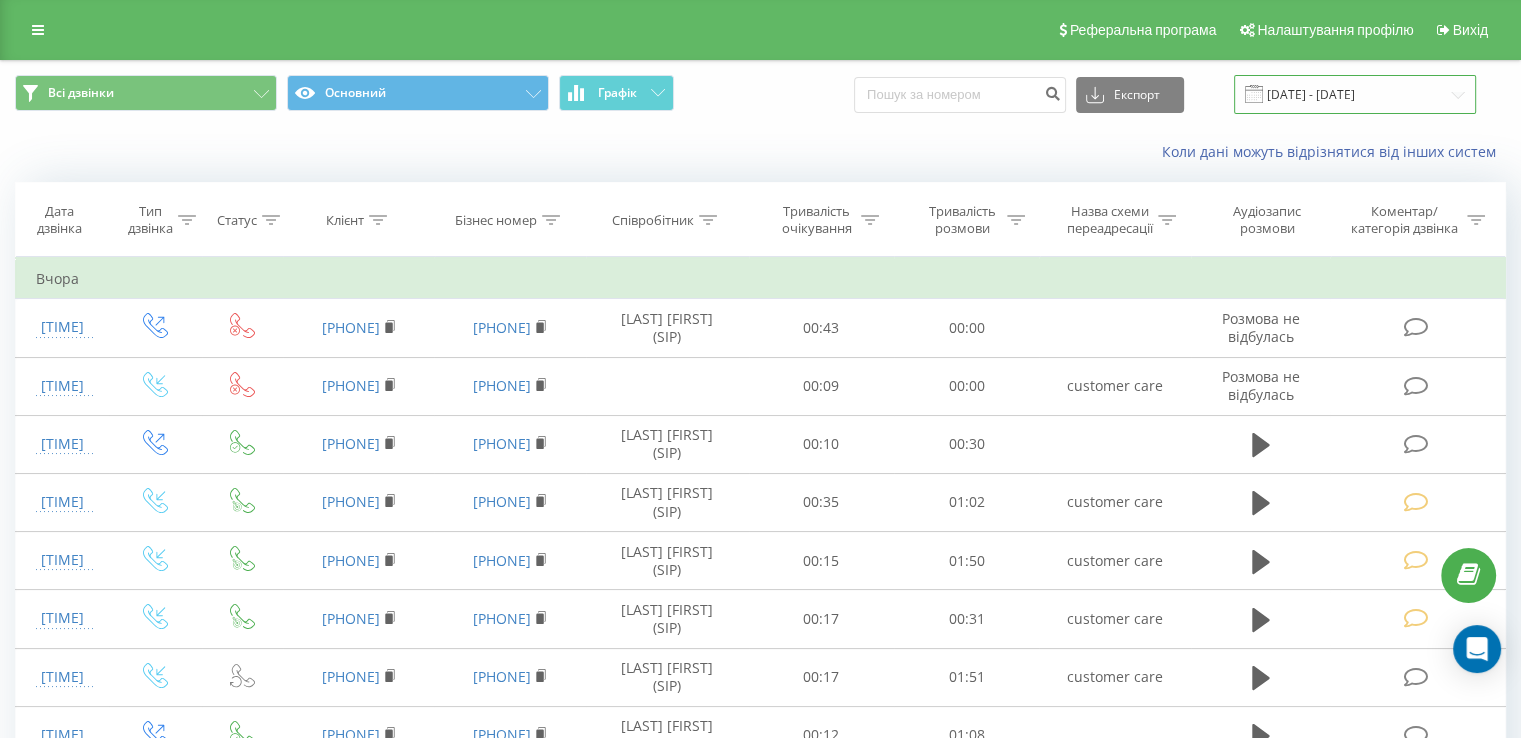 click on "[DATE] - [DATE]" at bounding box center (1355, 94) 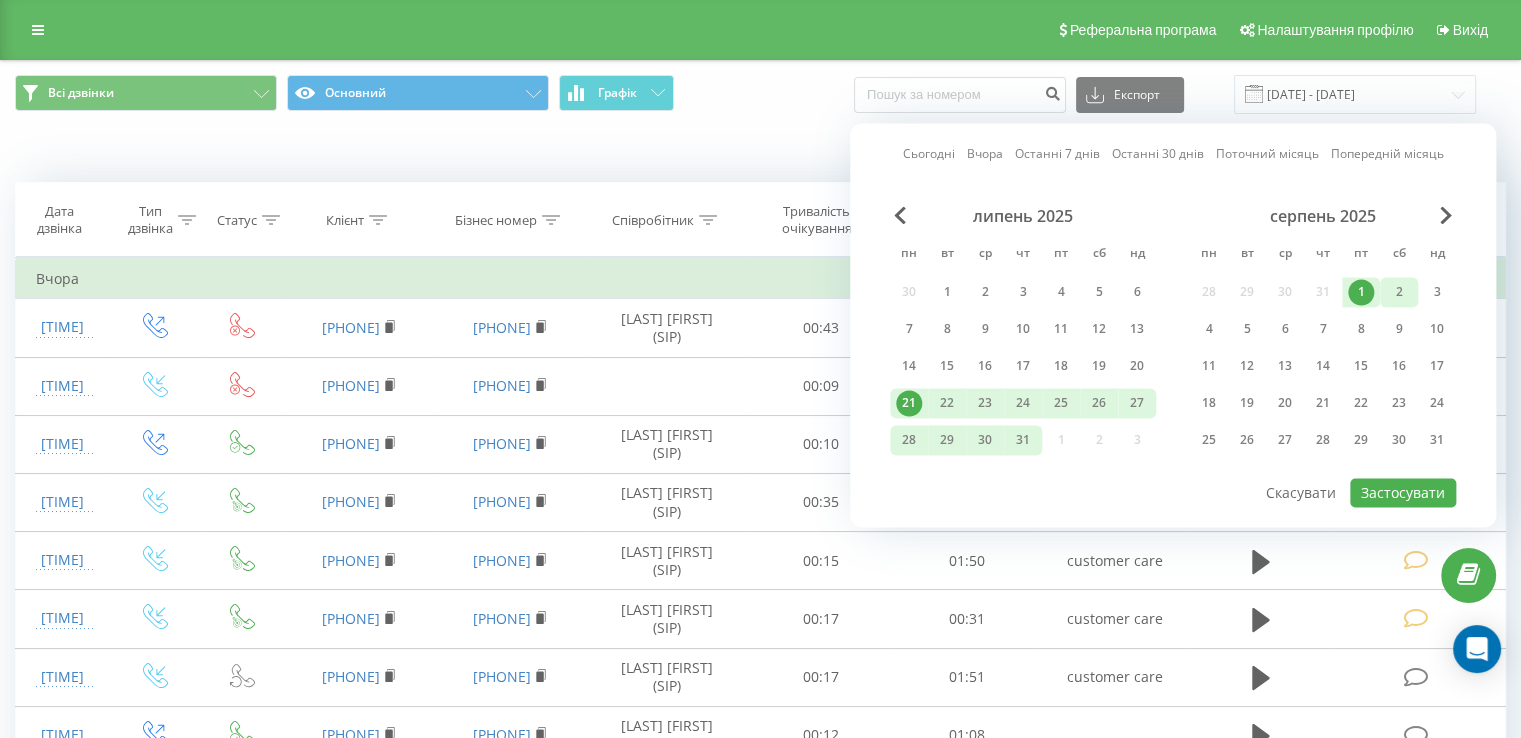 click on "2" at bounding box center [1399, 292] 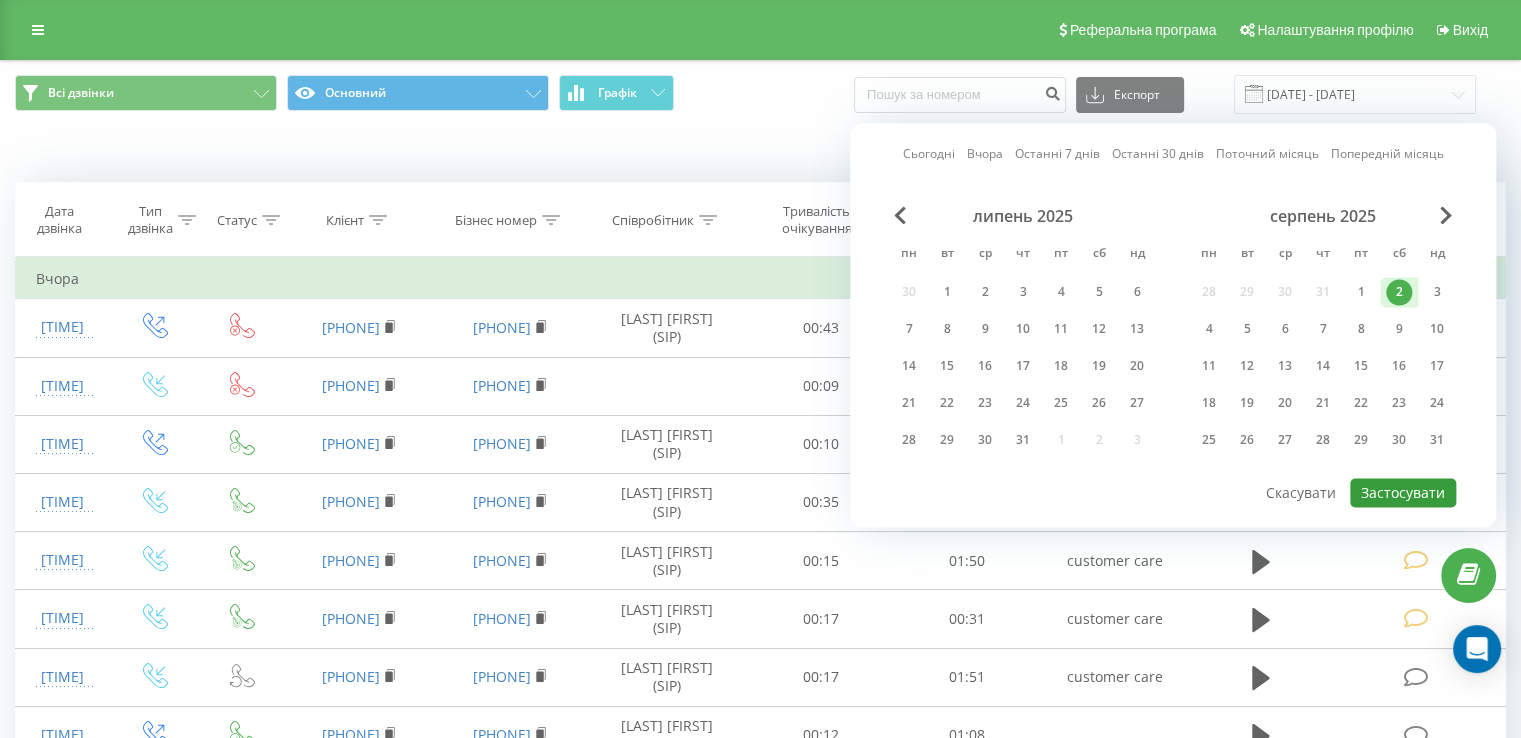click on "Застосувати" at bounding box center (1403, 492) 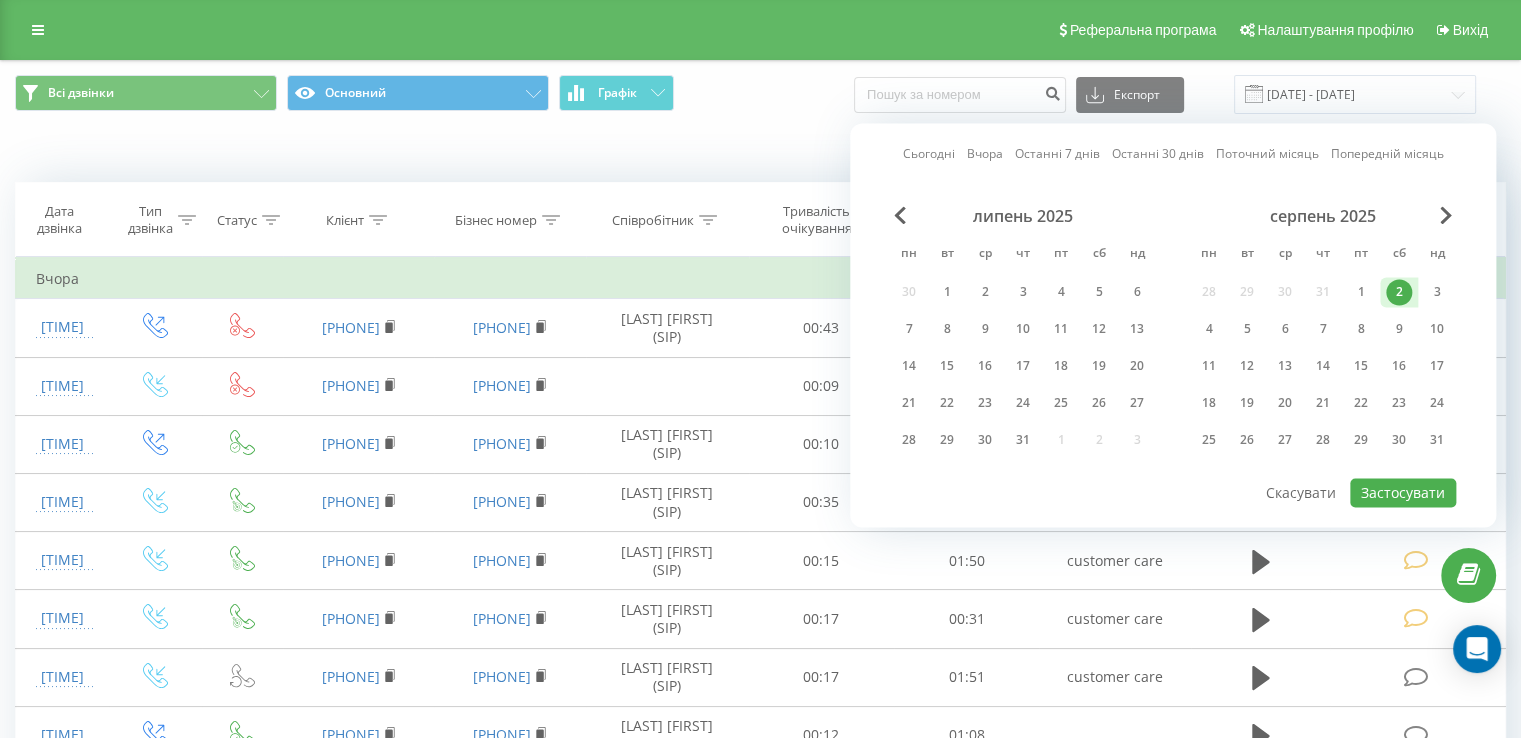 type on "02.08.2025  -  02.08.2025" 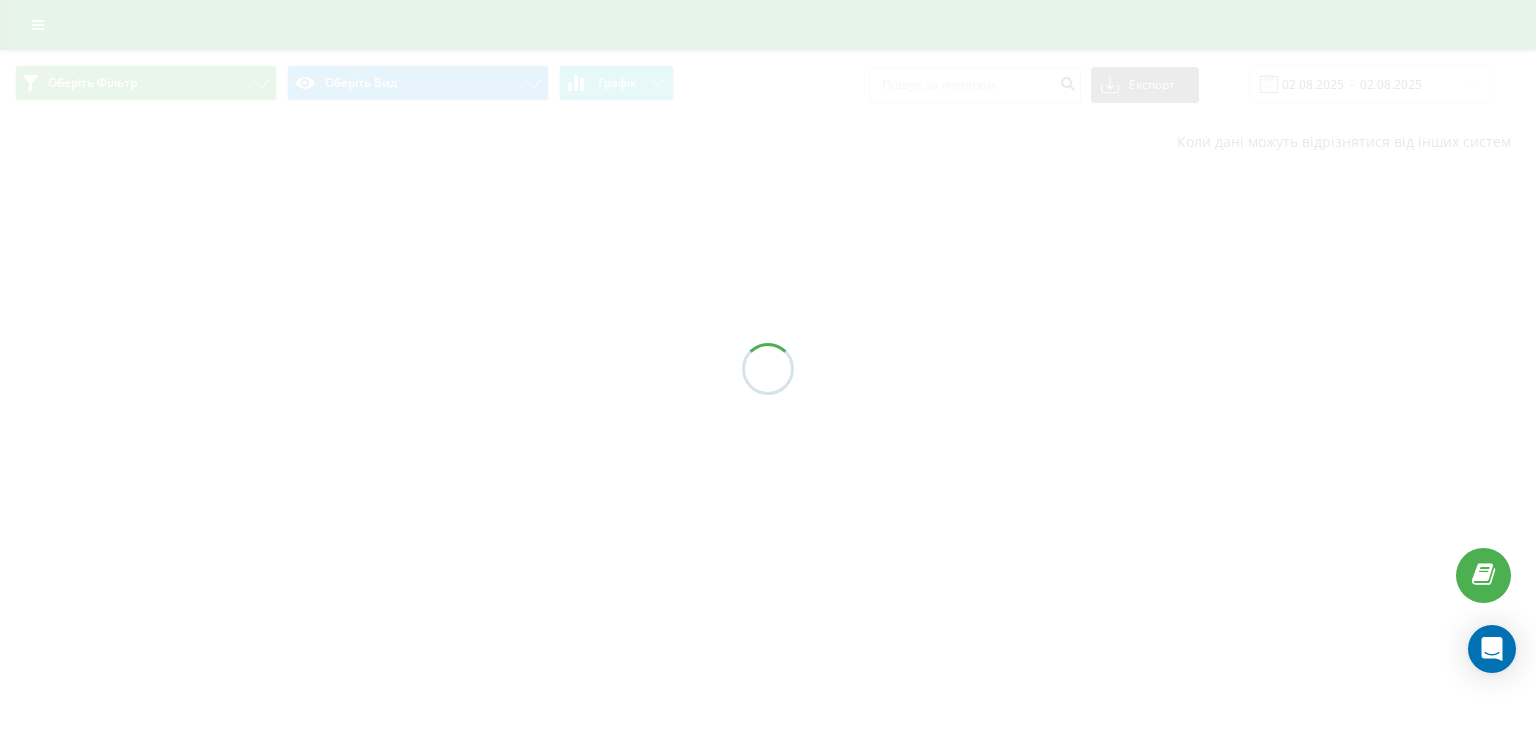 scroll, scrollTop: 0, scrollLeft: 0, axis: both 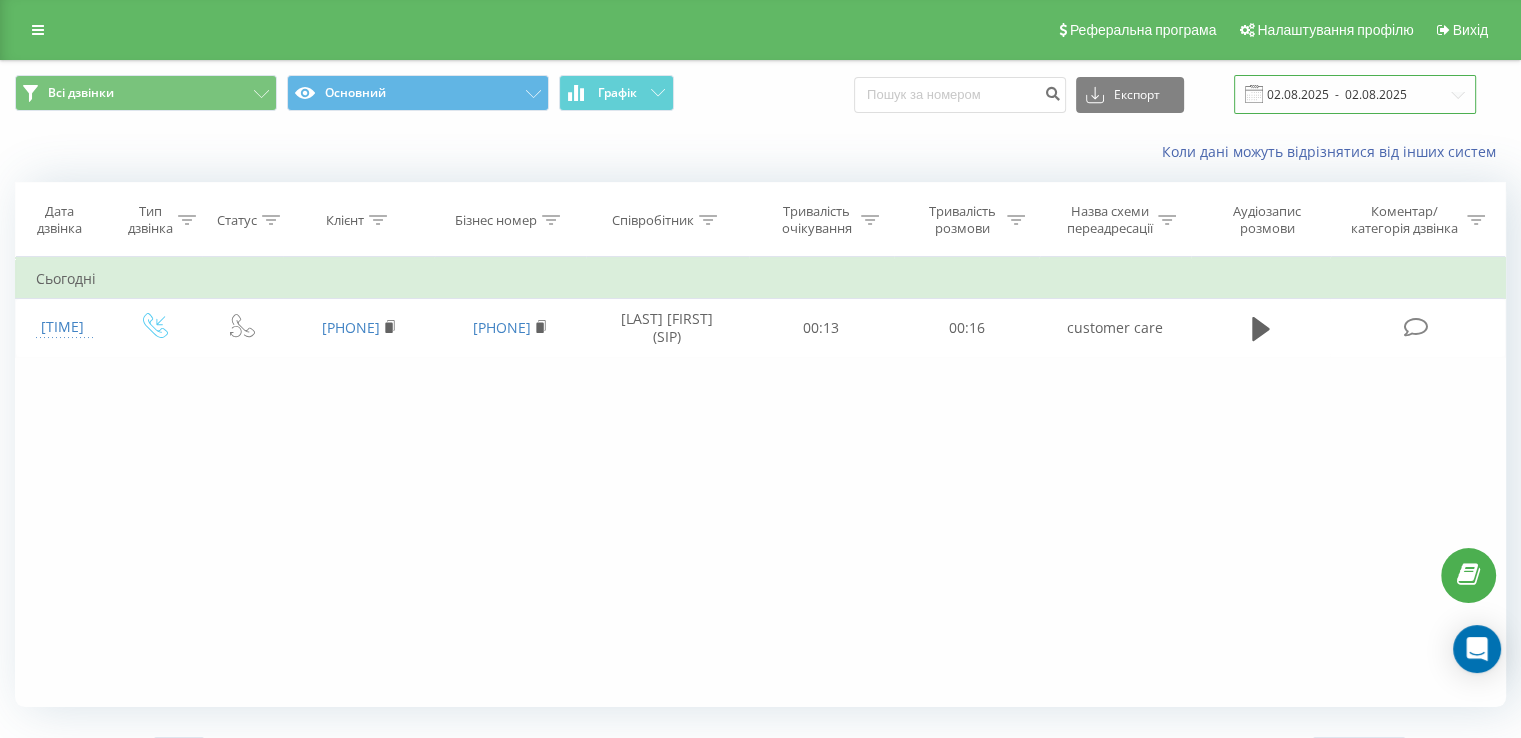 click on "02.08.2025  -  02.08.2025" at bounding box center (1355, 94) 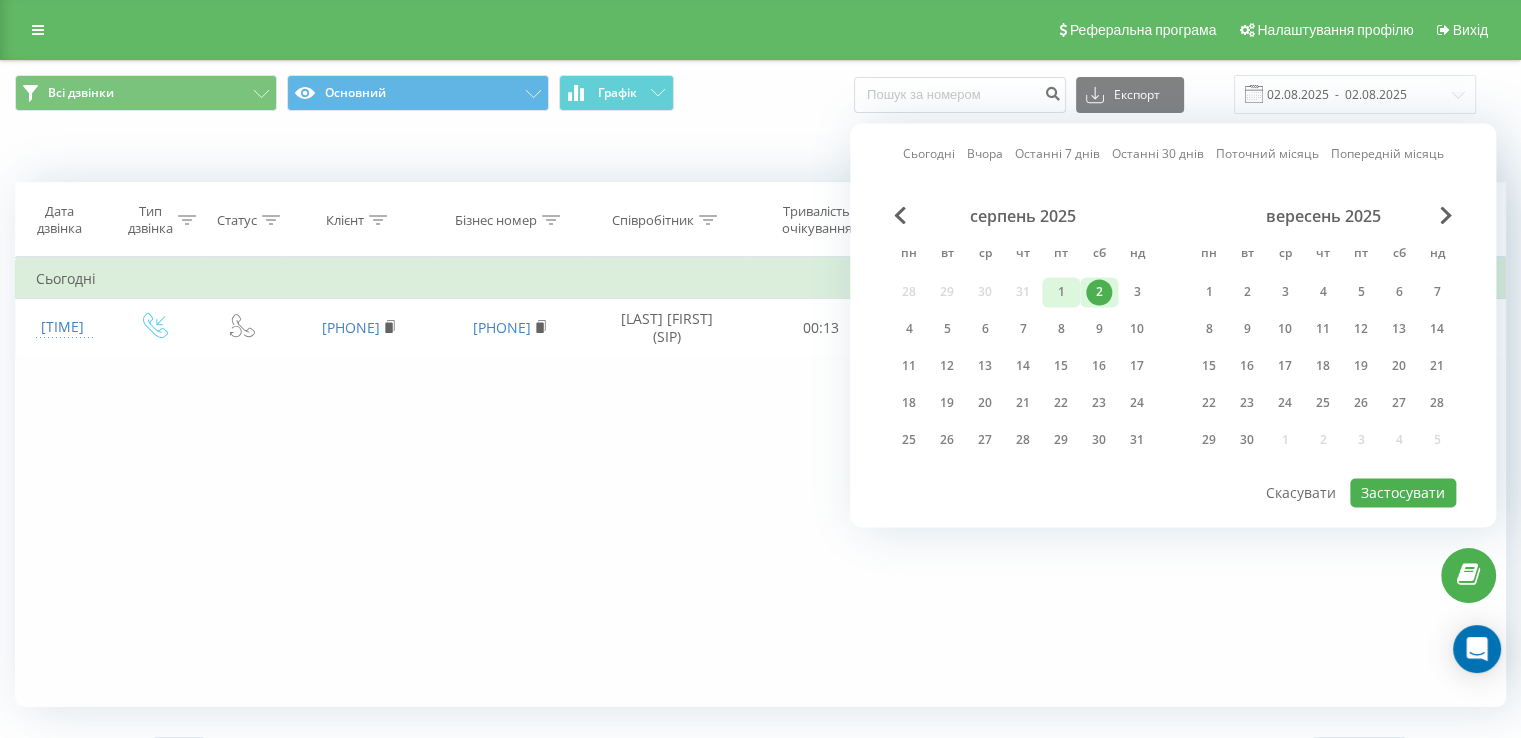click on "1" at bounding box center (1061, 292) 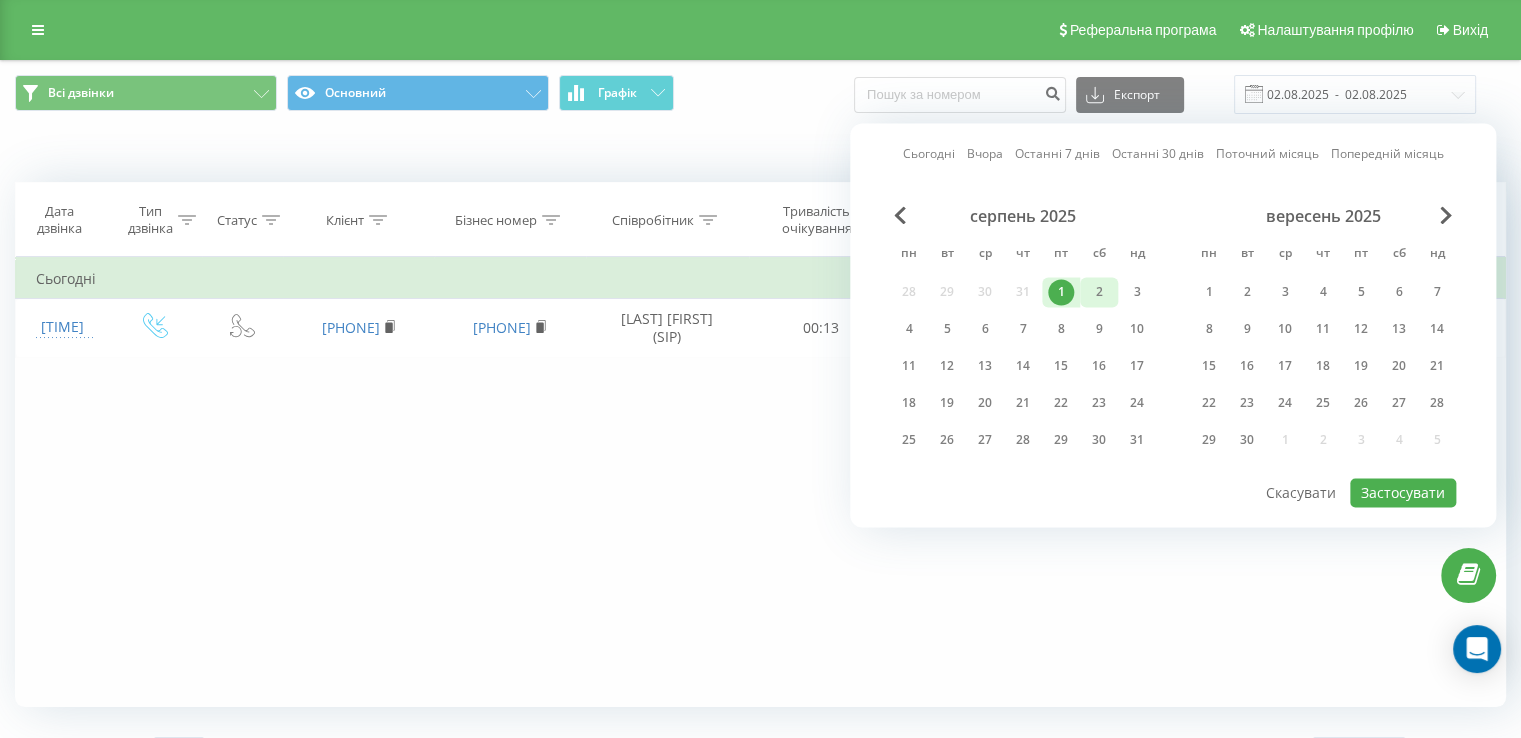click on "2" at bounding box center [1099, 292] 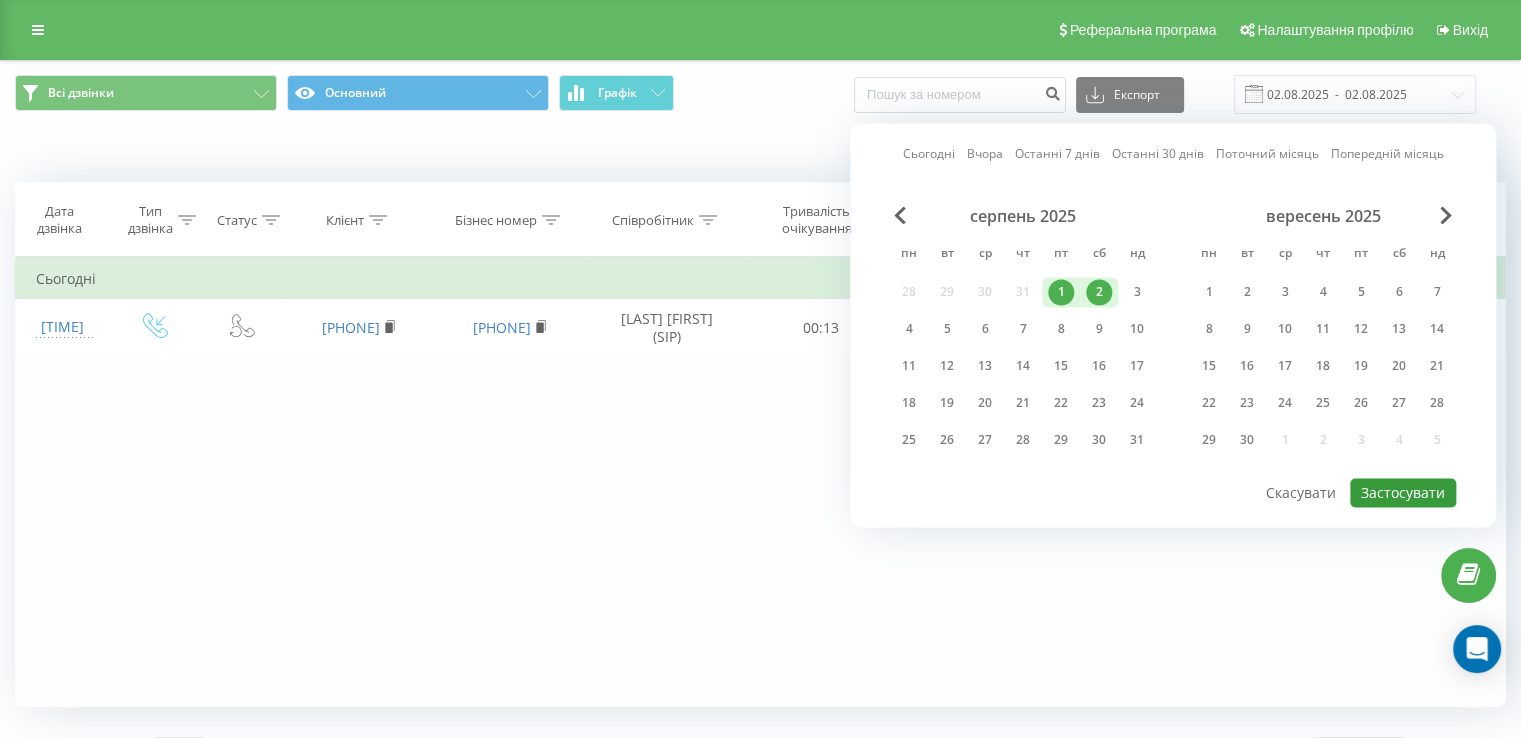 click on "Застосувати" at bounding box center (1403, 492) 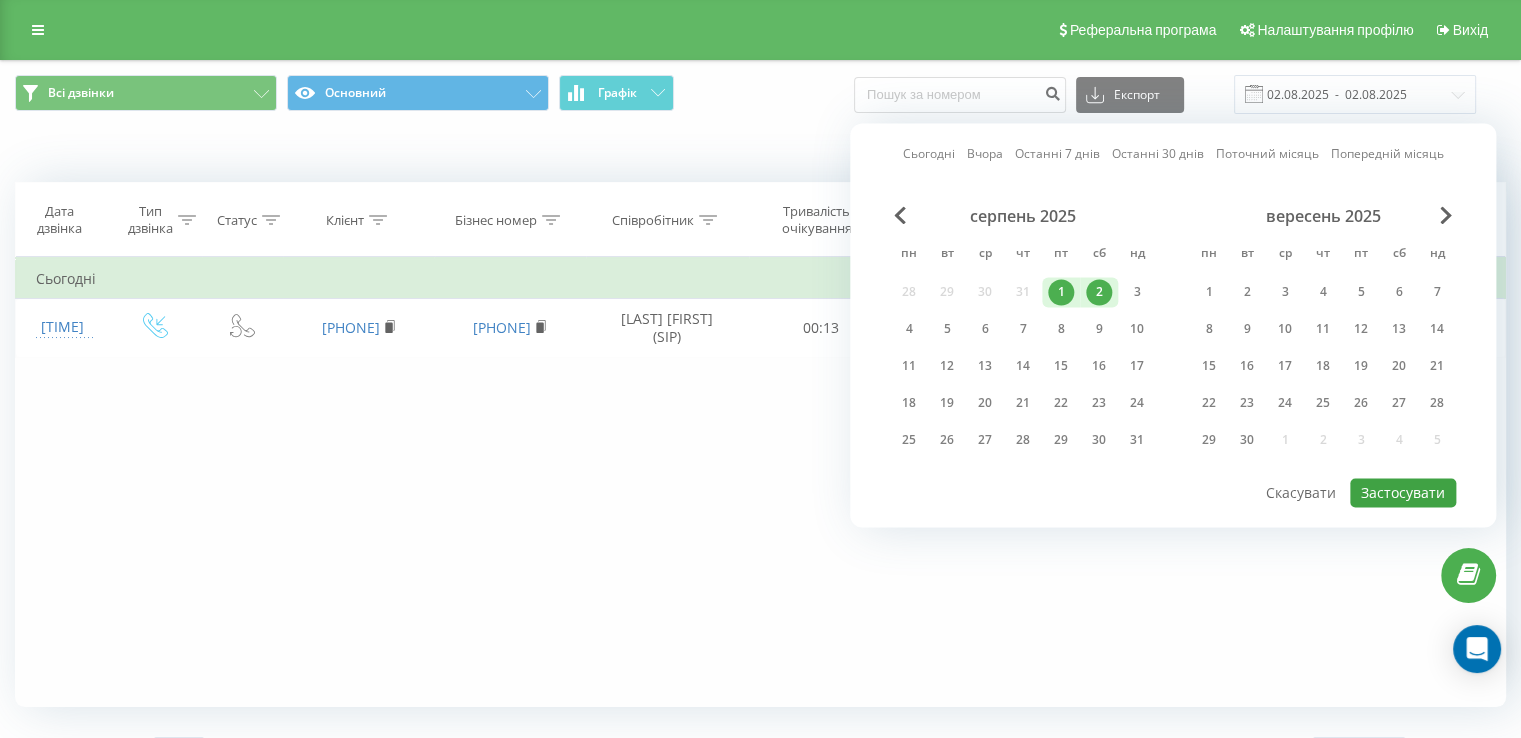 type on "01.08.2025  -  02.08.2025" 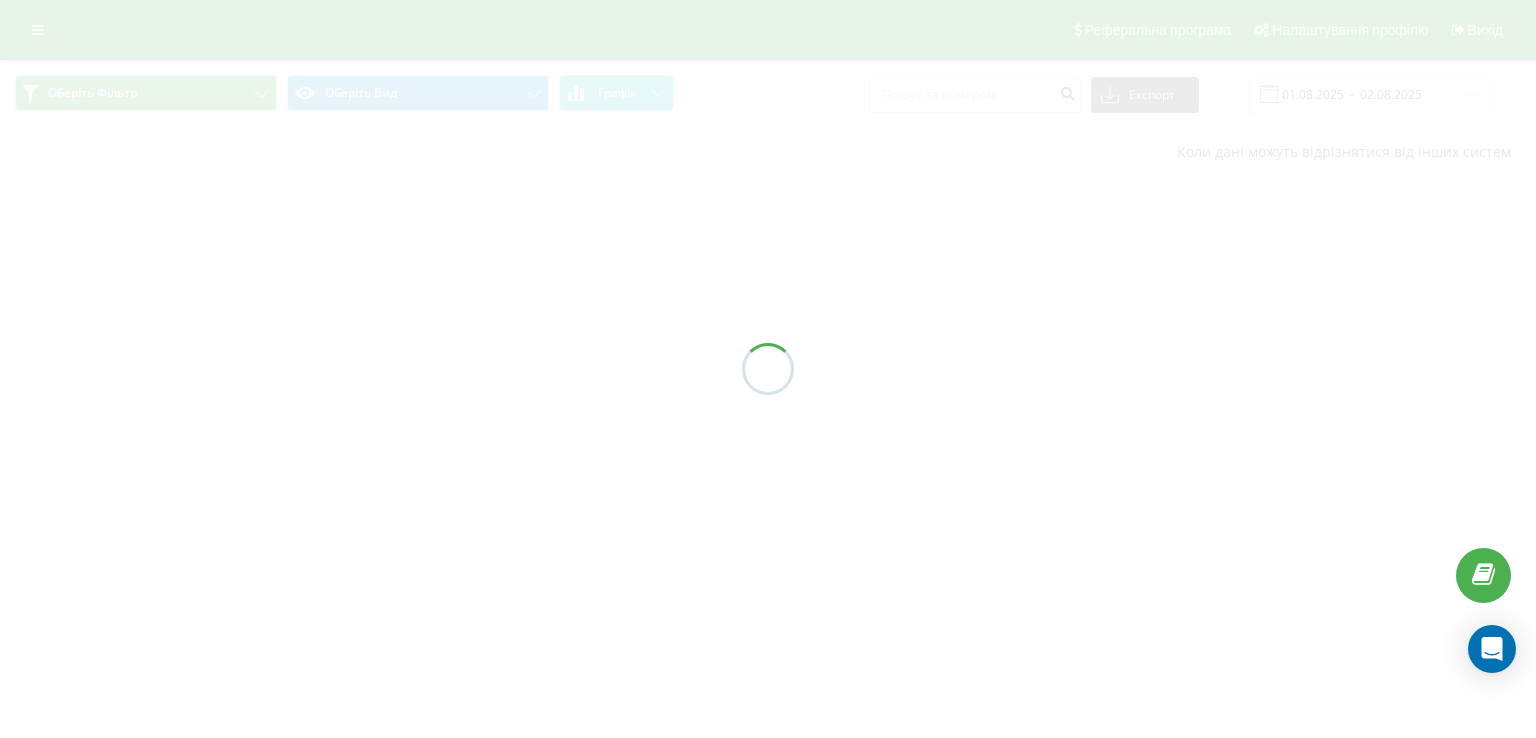 scroll, scrollTop: 0, scrollLeft: 0, axis: both 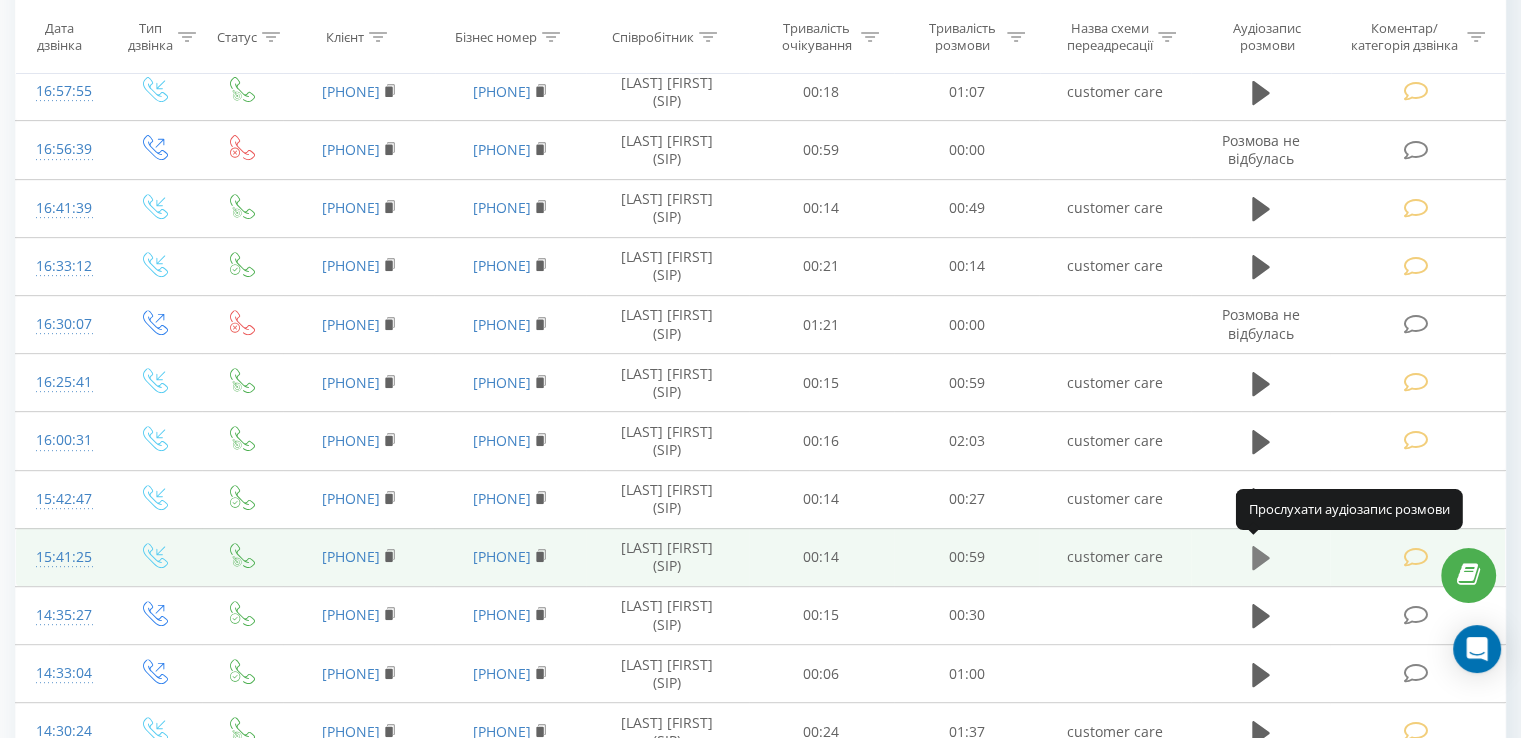 click 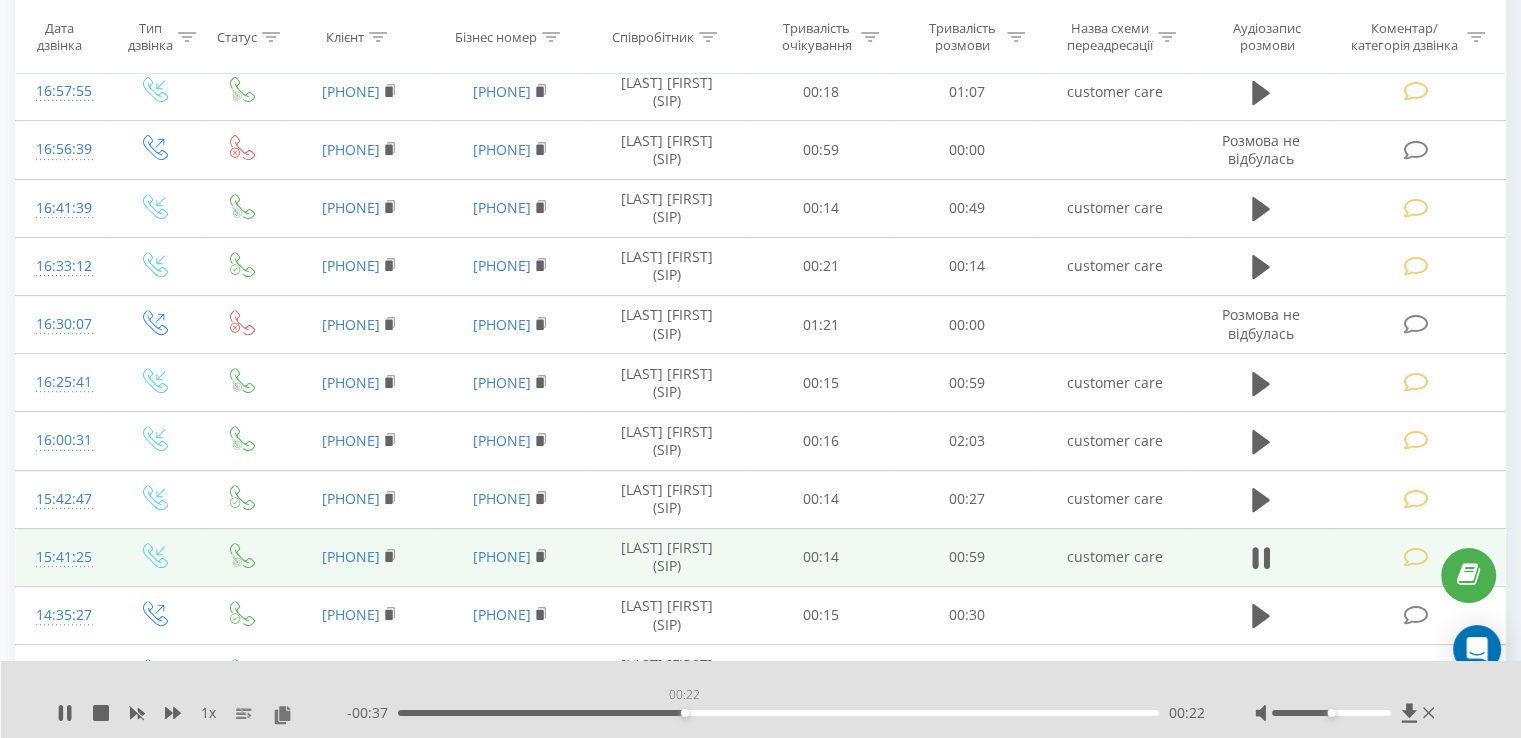 click on "00:22" at bounding box center (778, 713) 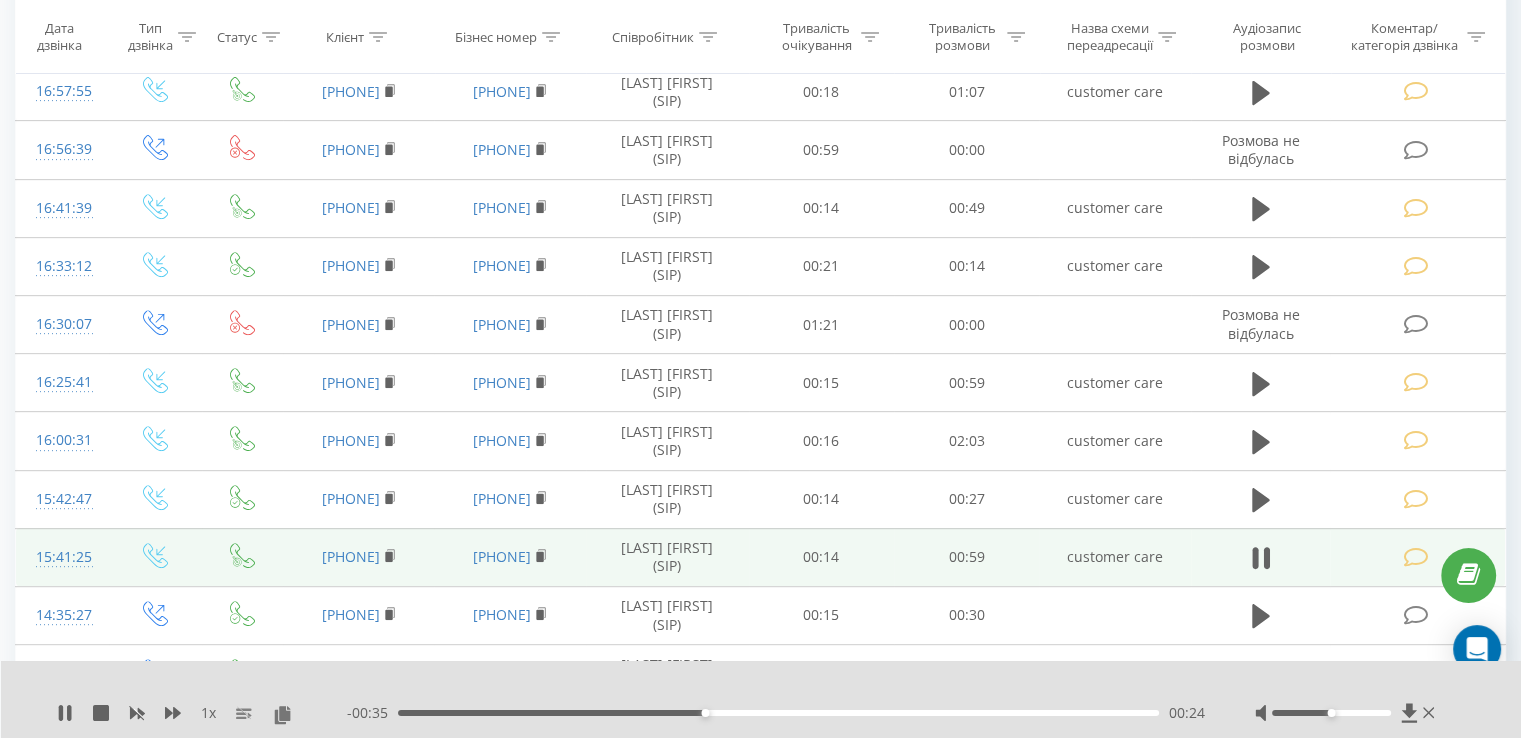 click on "00:24" at bounding box center [778, 713] 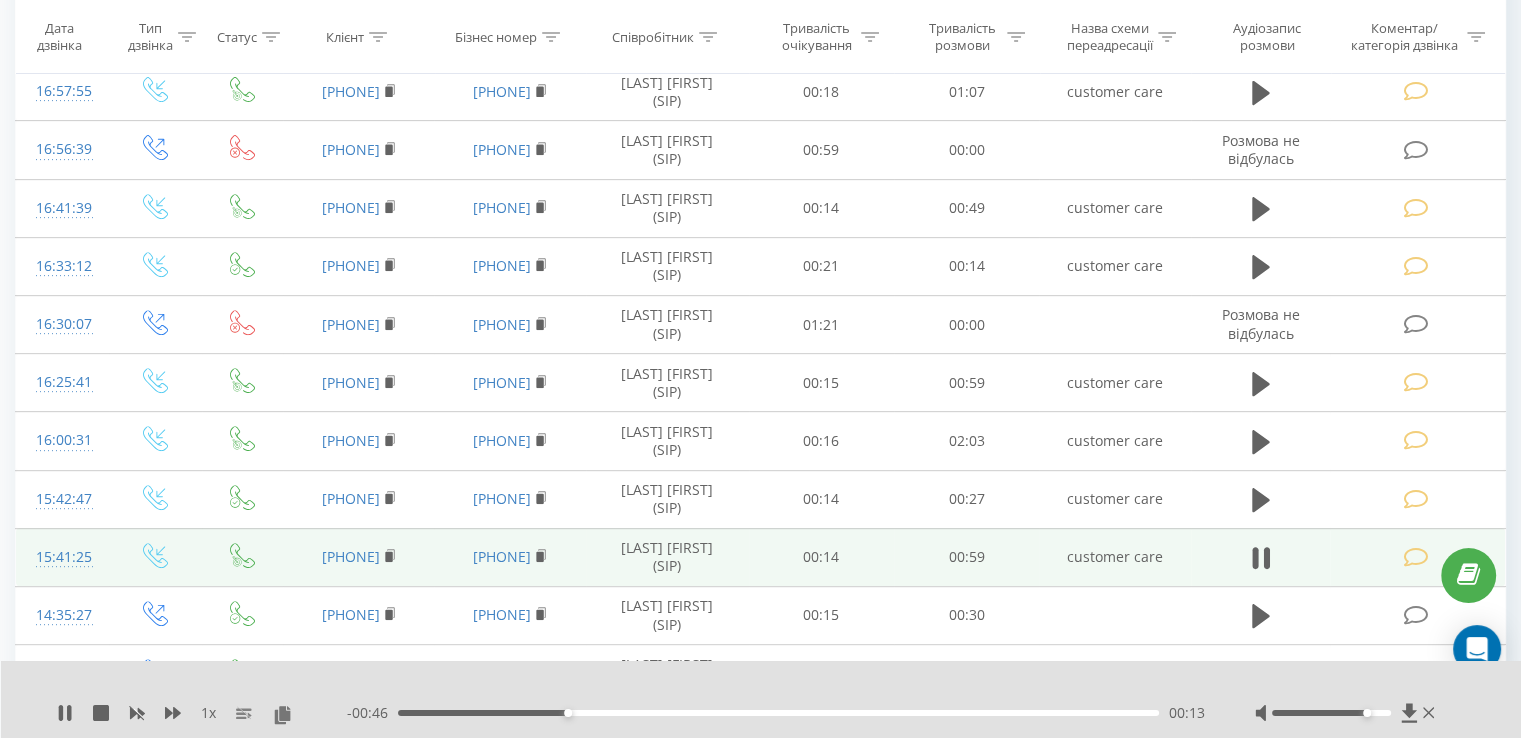 drag, startPoint x: 1332, startPoint y: 715, endPoint x: 1361, endPoint y: 713, distance: 29.068884 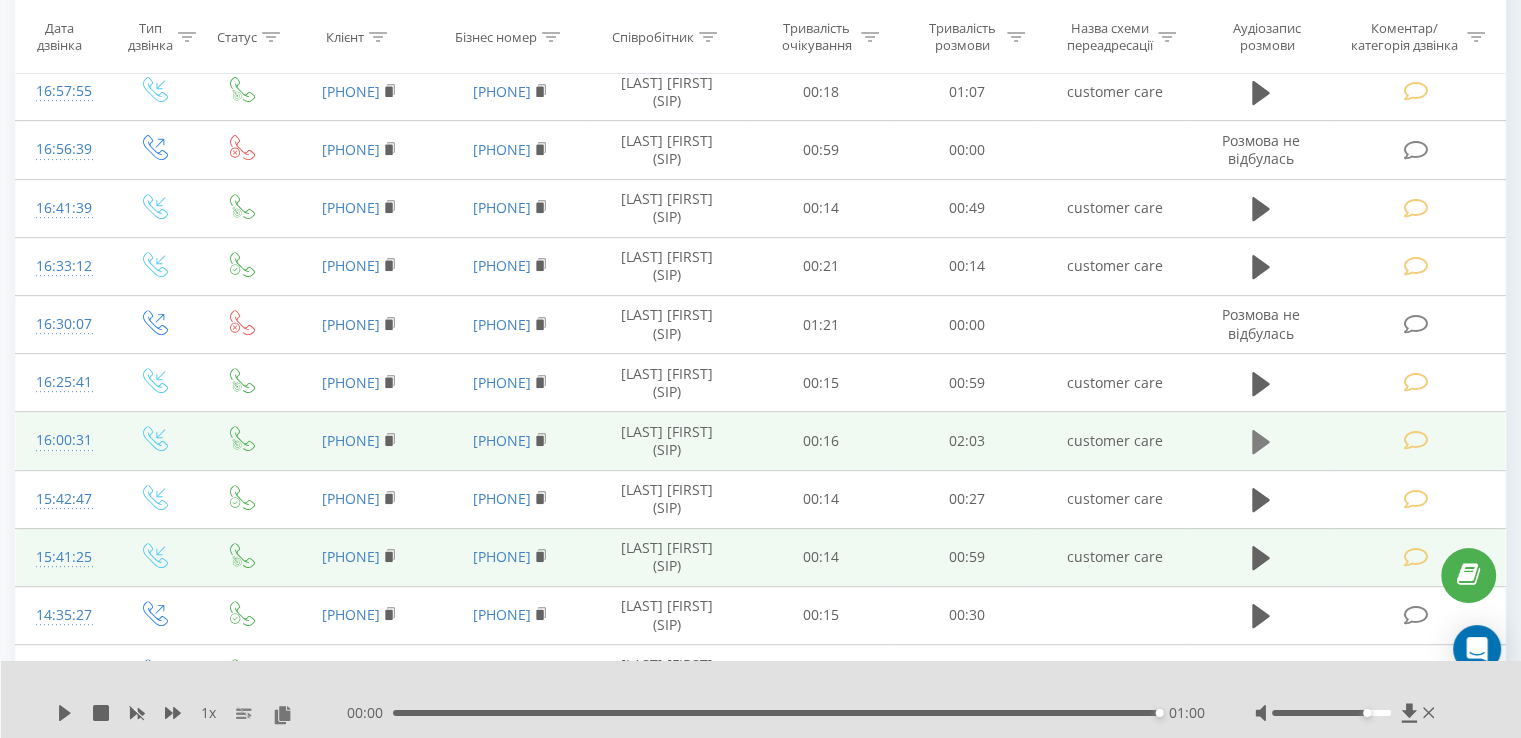 click 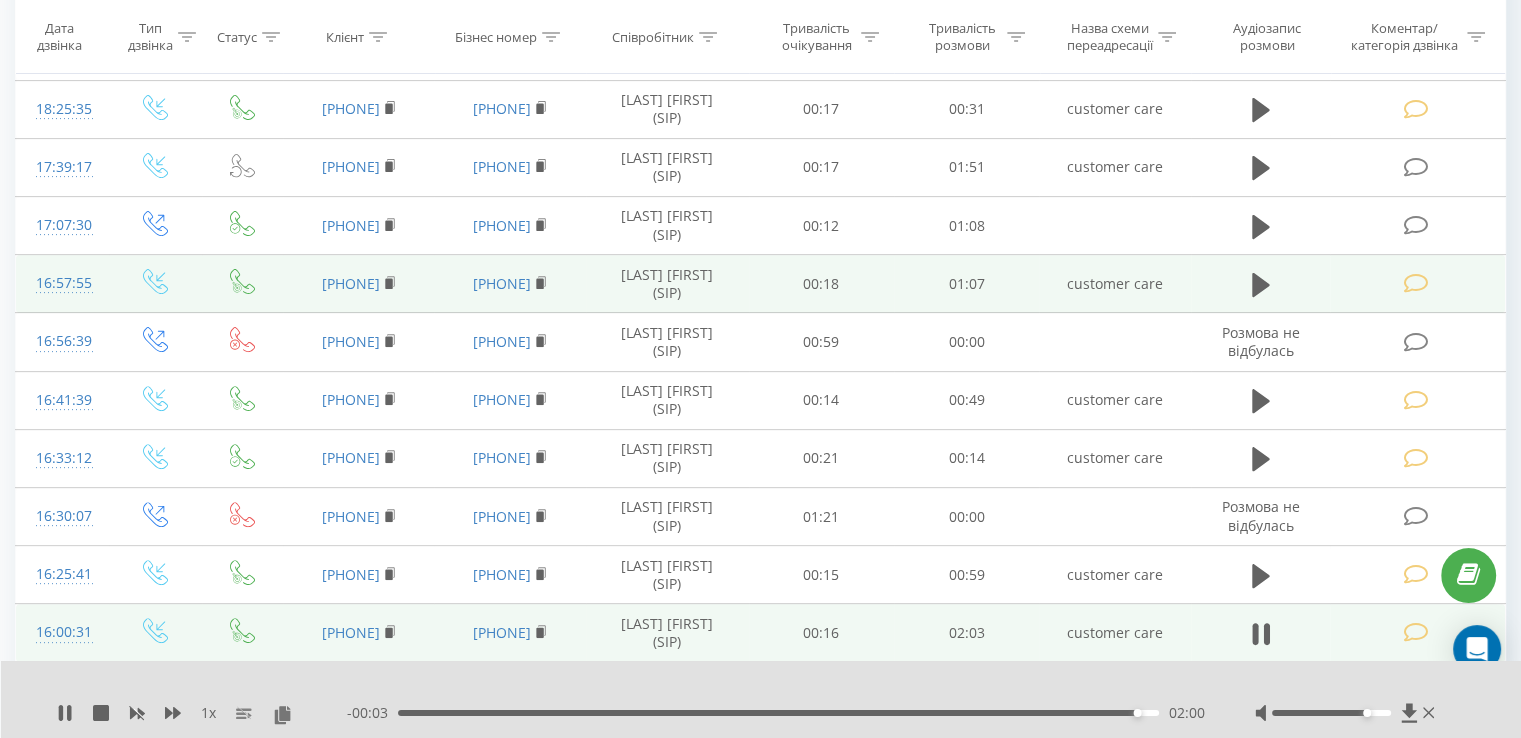 scroll, scrollTop: 600, scrollLeft: 0, axis: vertical 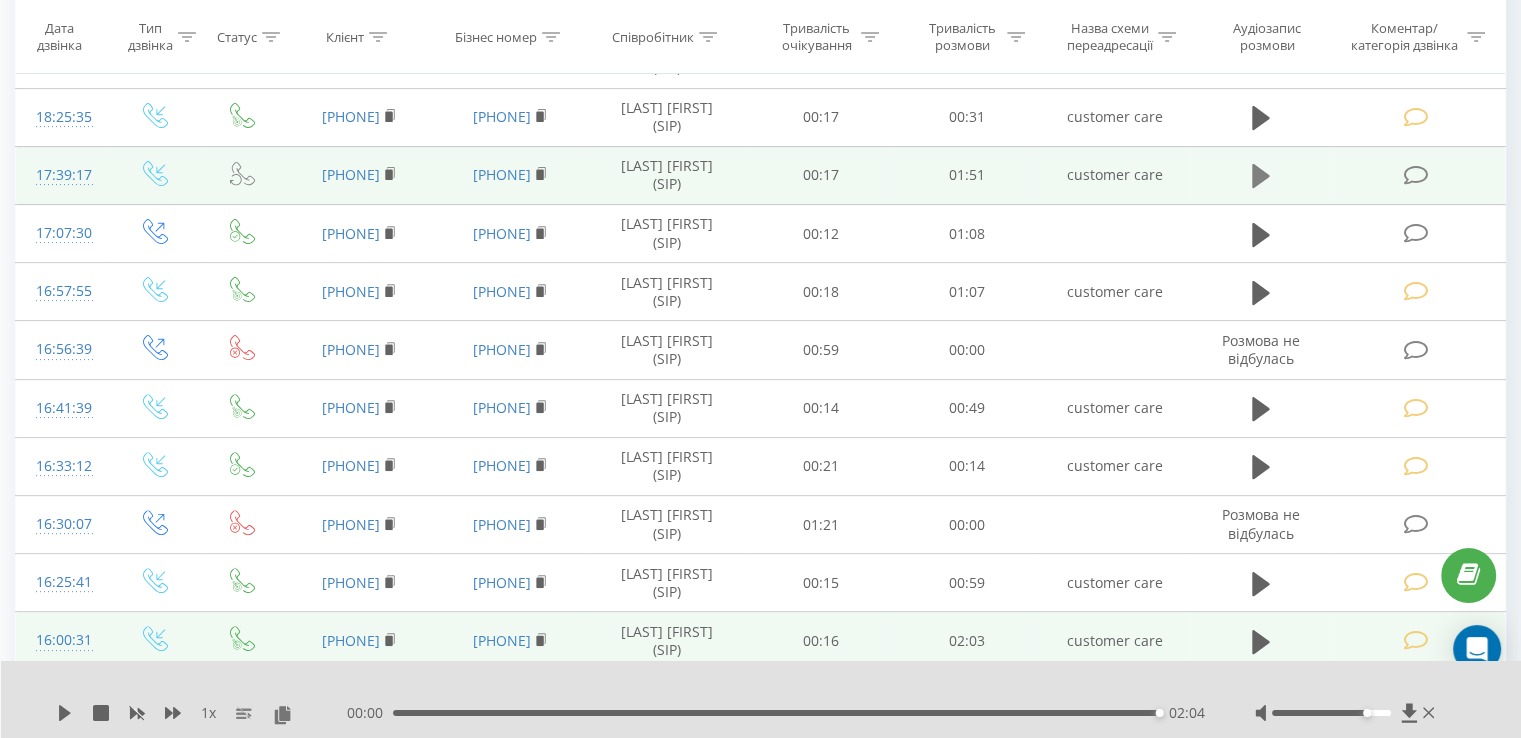 click 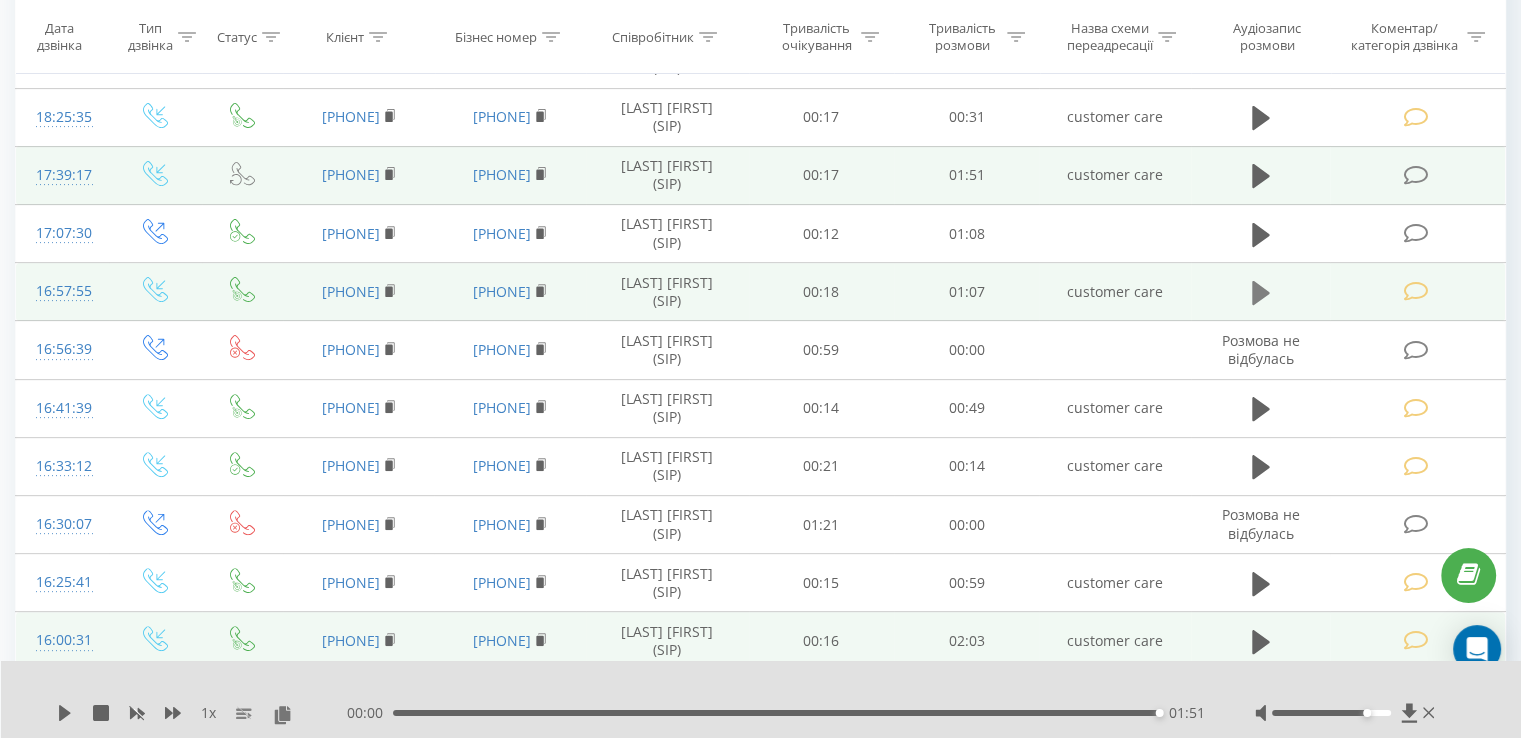 click 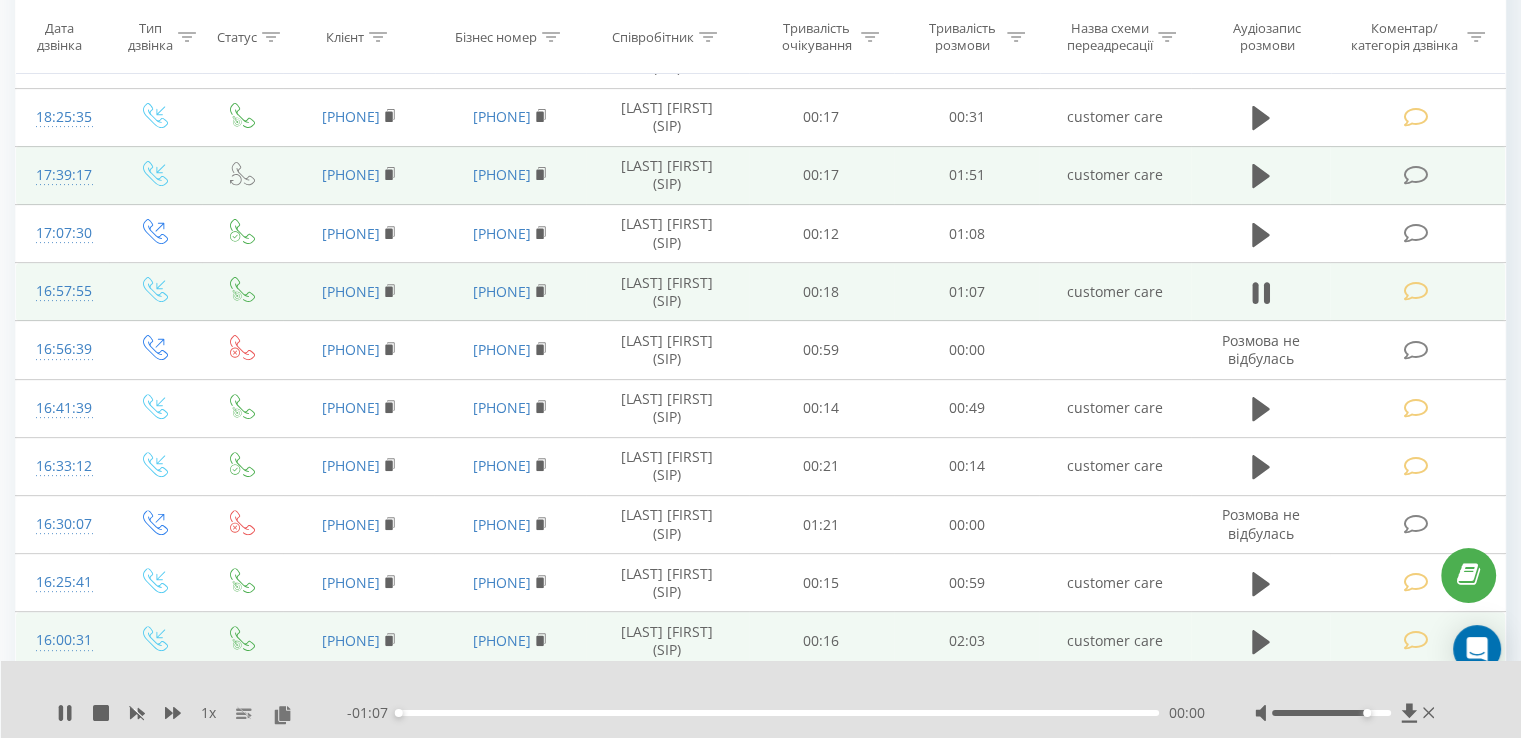click on "- 01:07 00:00   00:00" at bounding box center (776, 713) 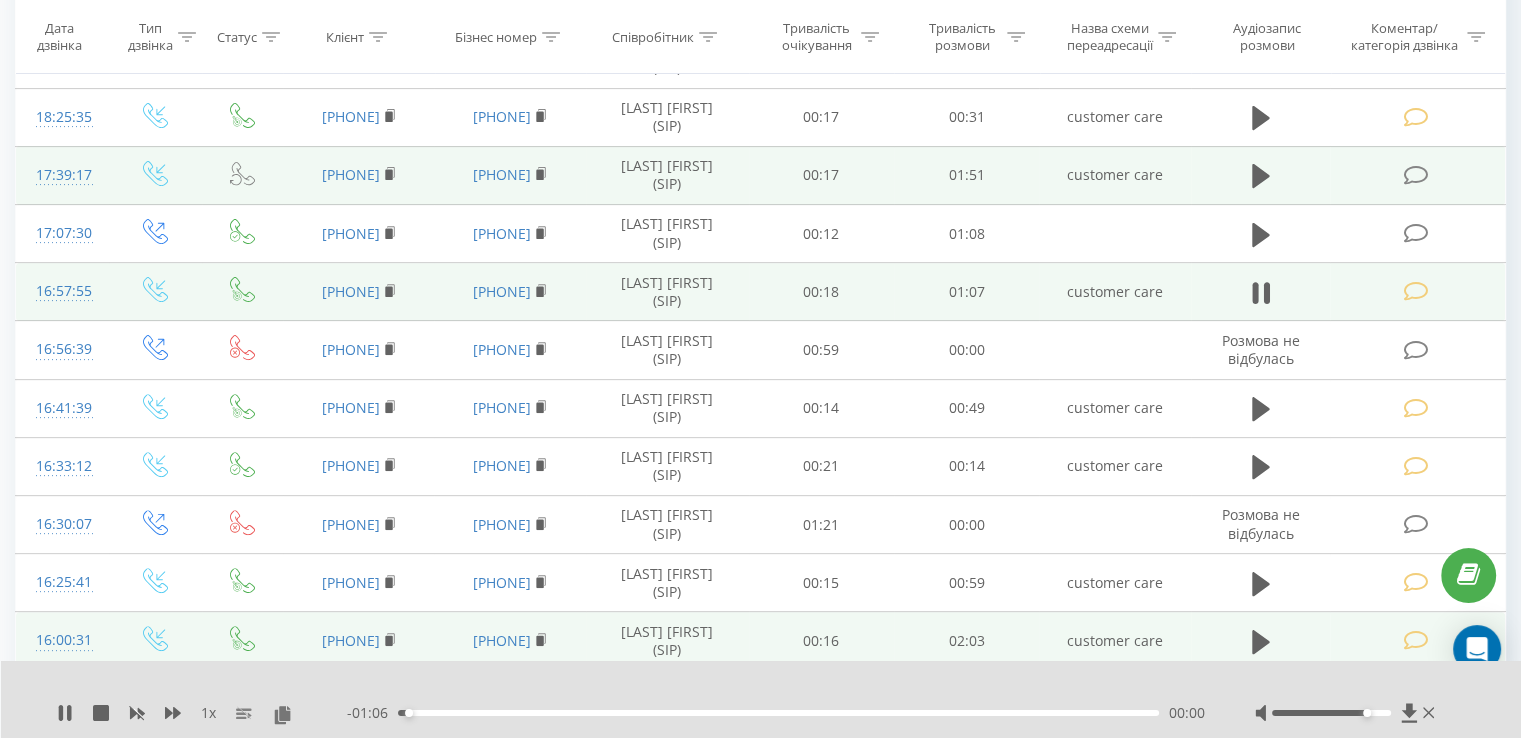 click on "- 01:06 00:00   00:00" at bounding box center (776, 713) 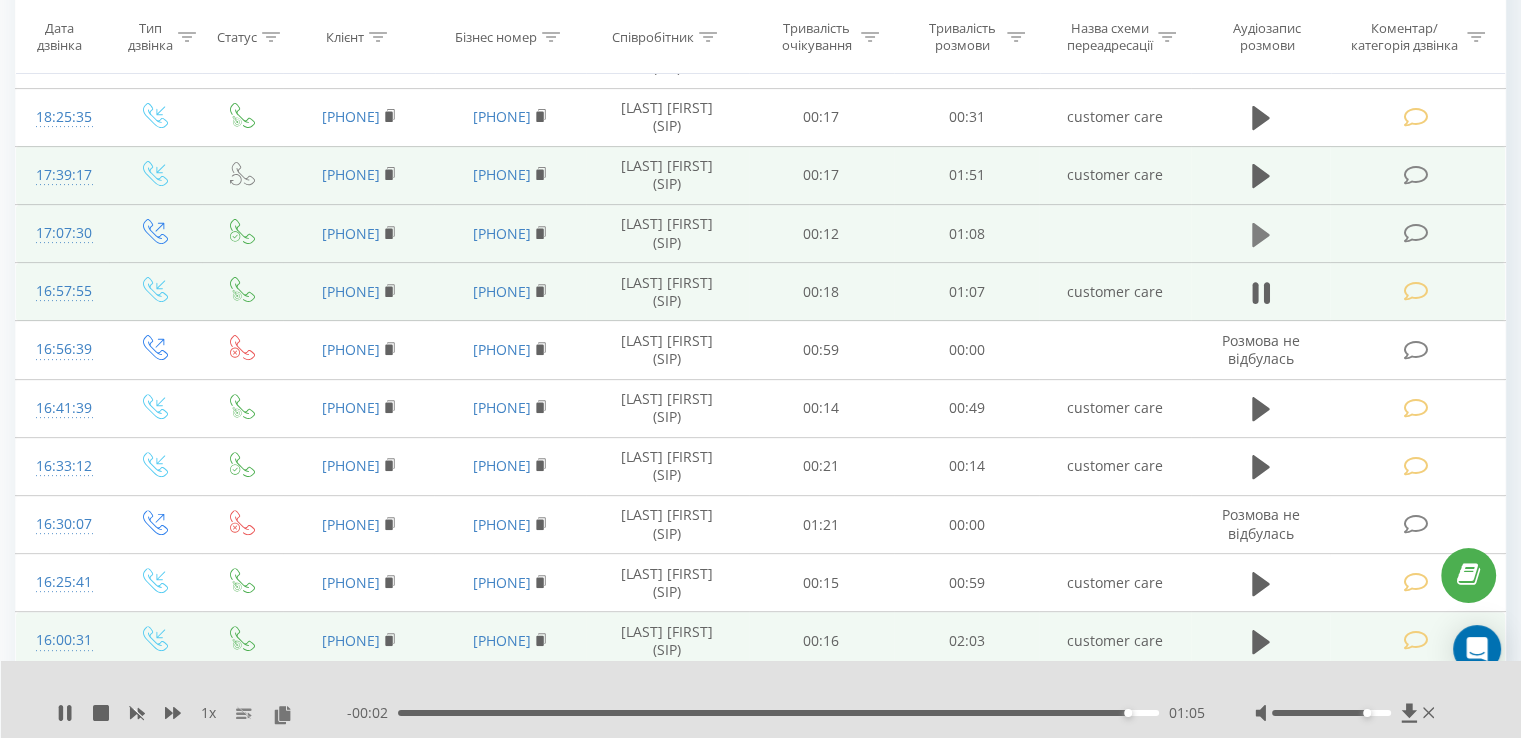 click 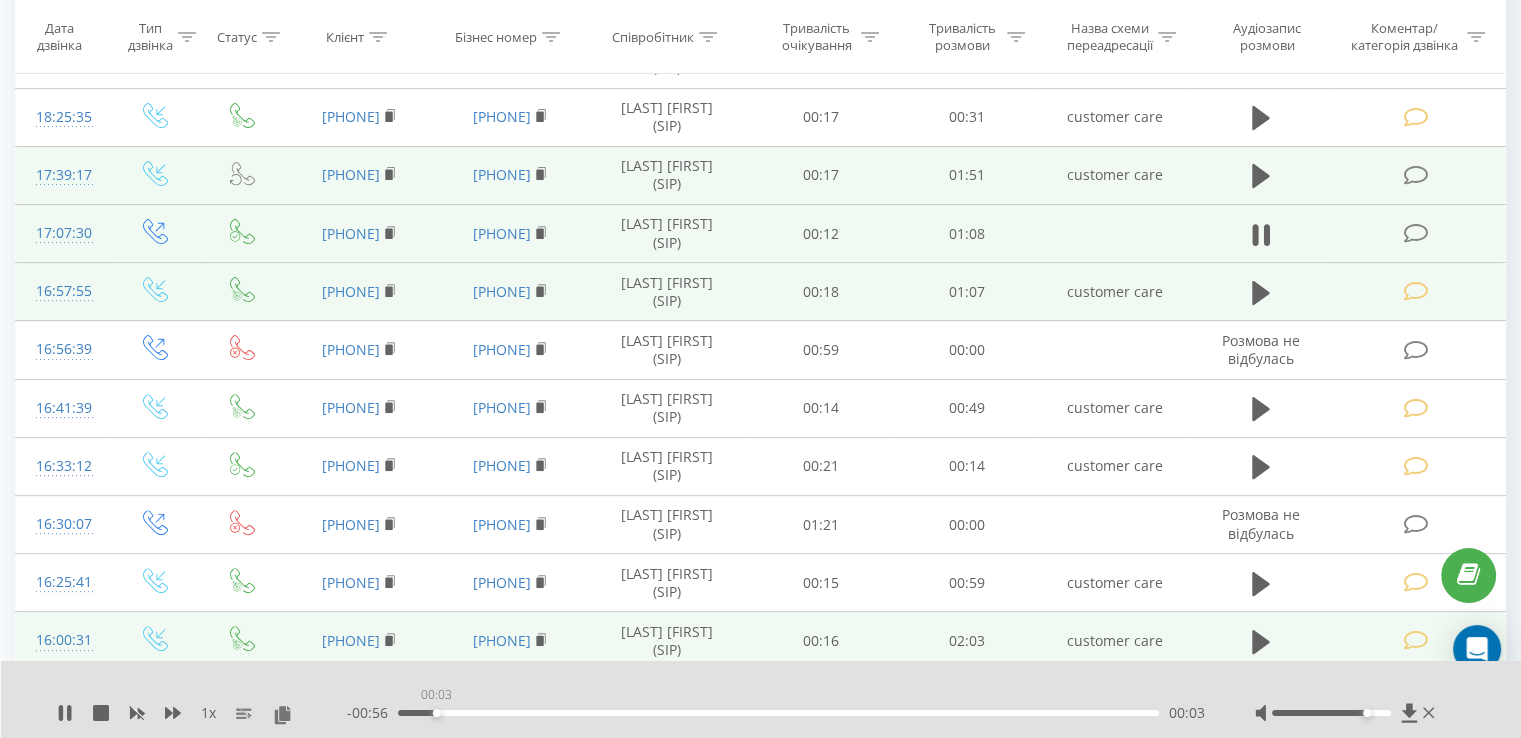 click on "00:03" at bounding box center (778, 713) 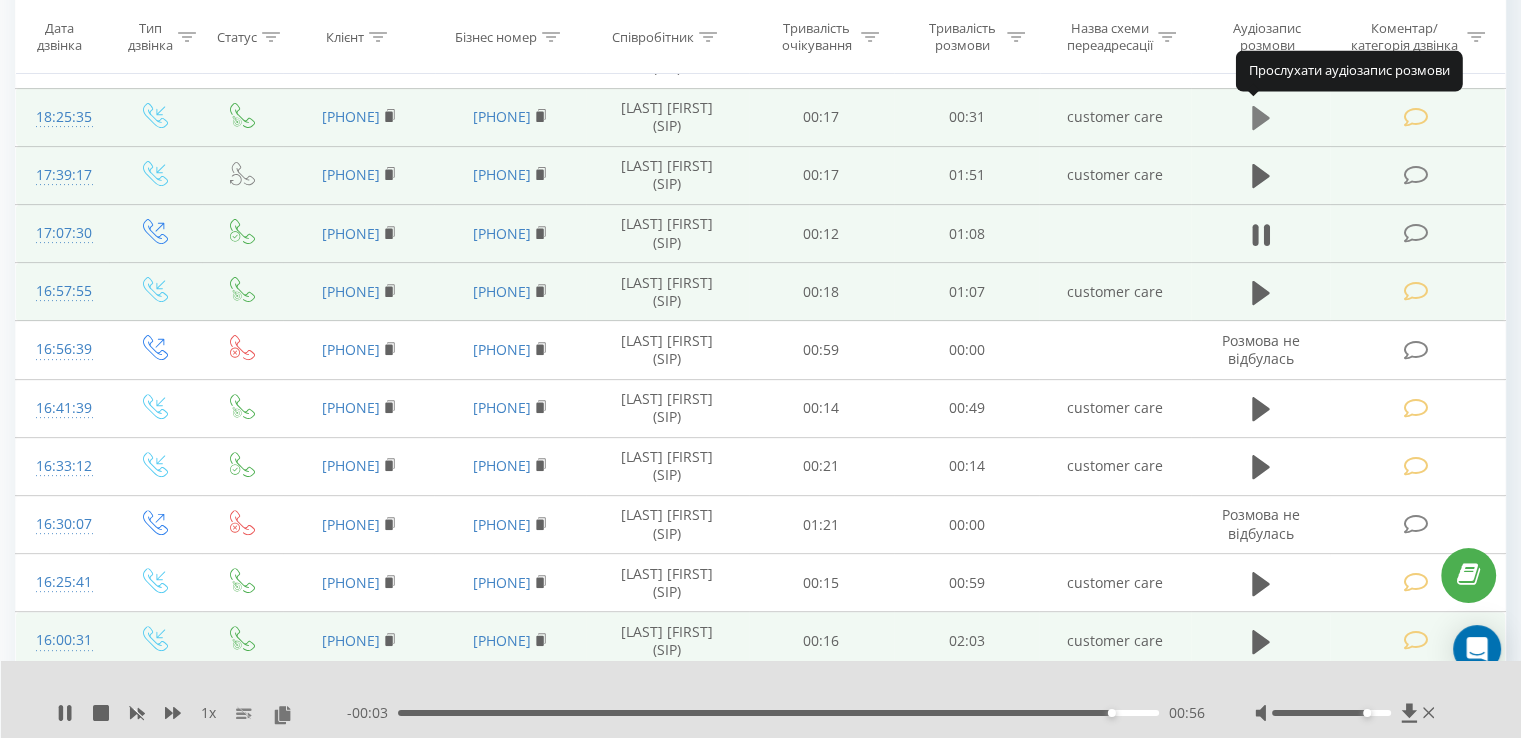click 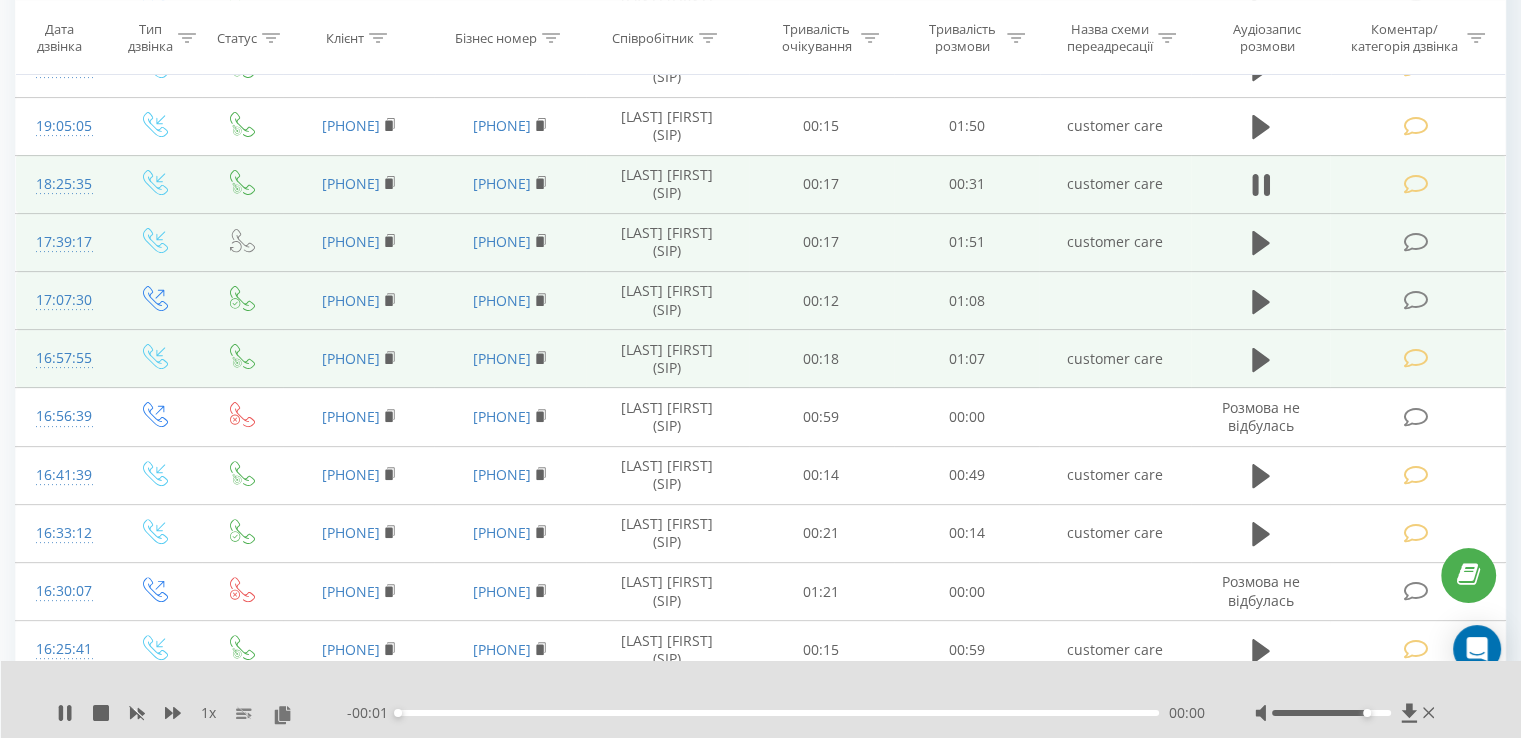 scroll, scrollTop: 400, scrollLeft: 0, axis: vertical 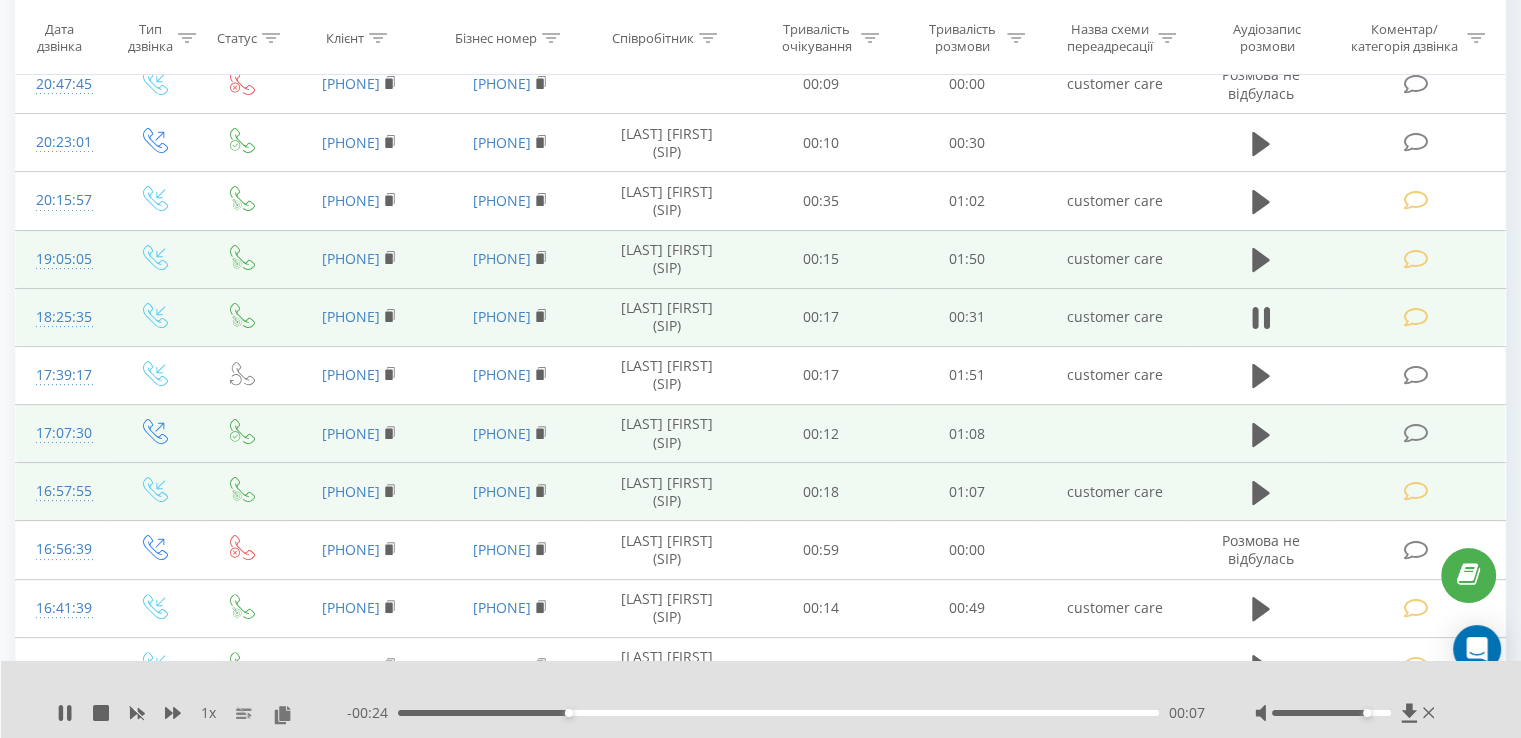 click at bounding box center (1261, 259) 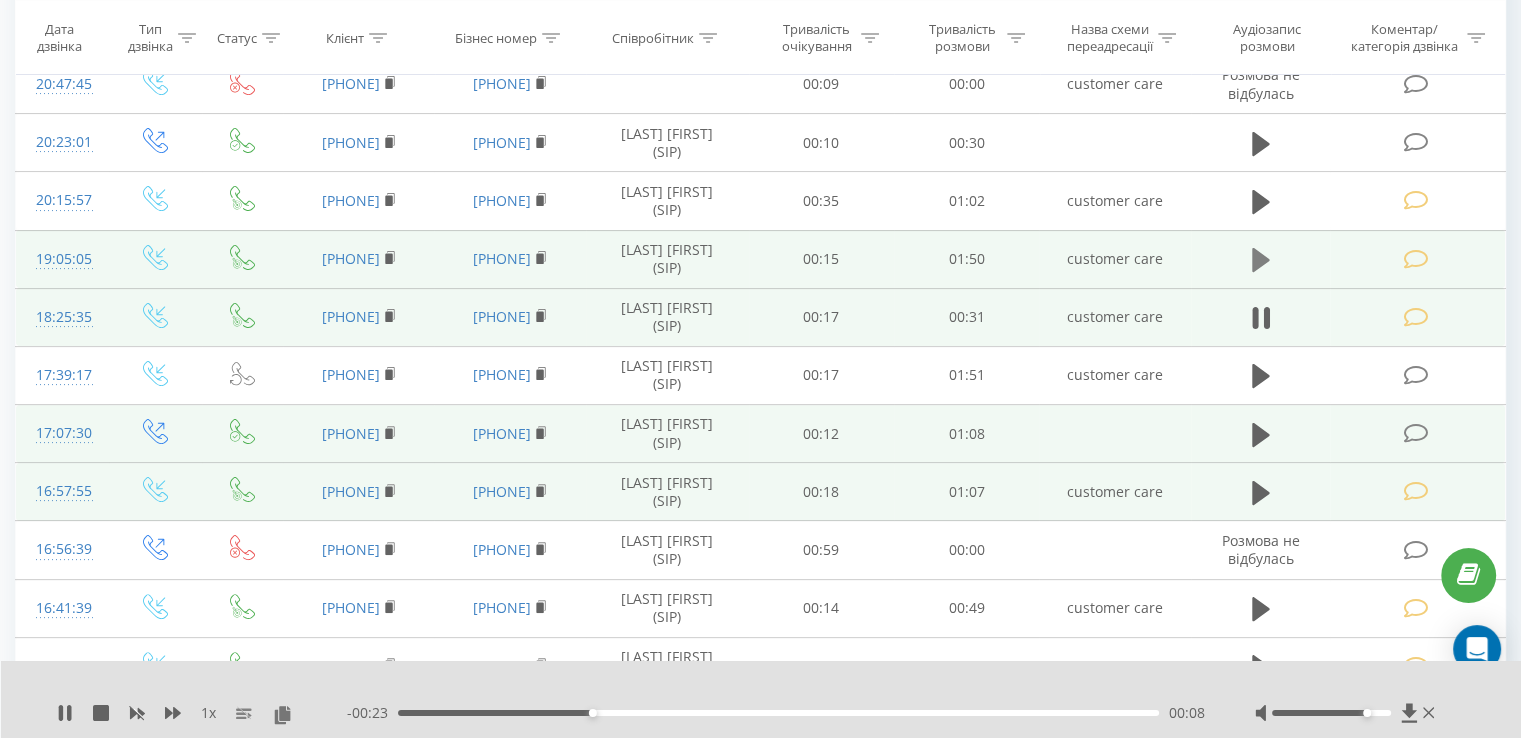 click 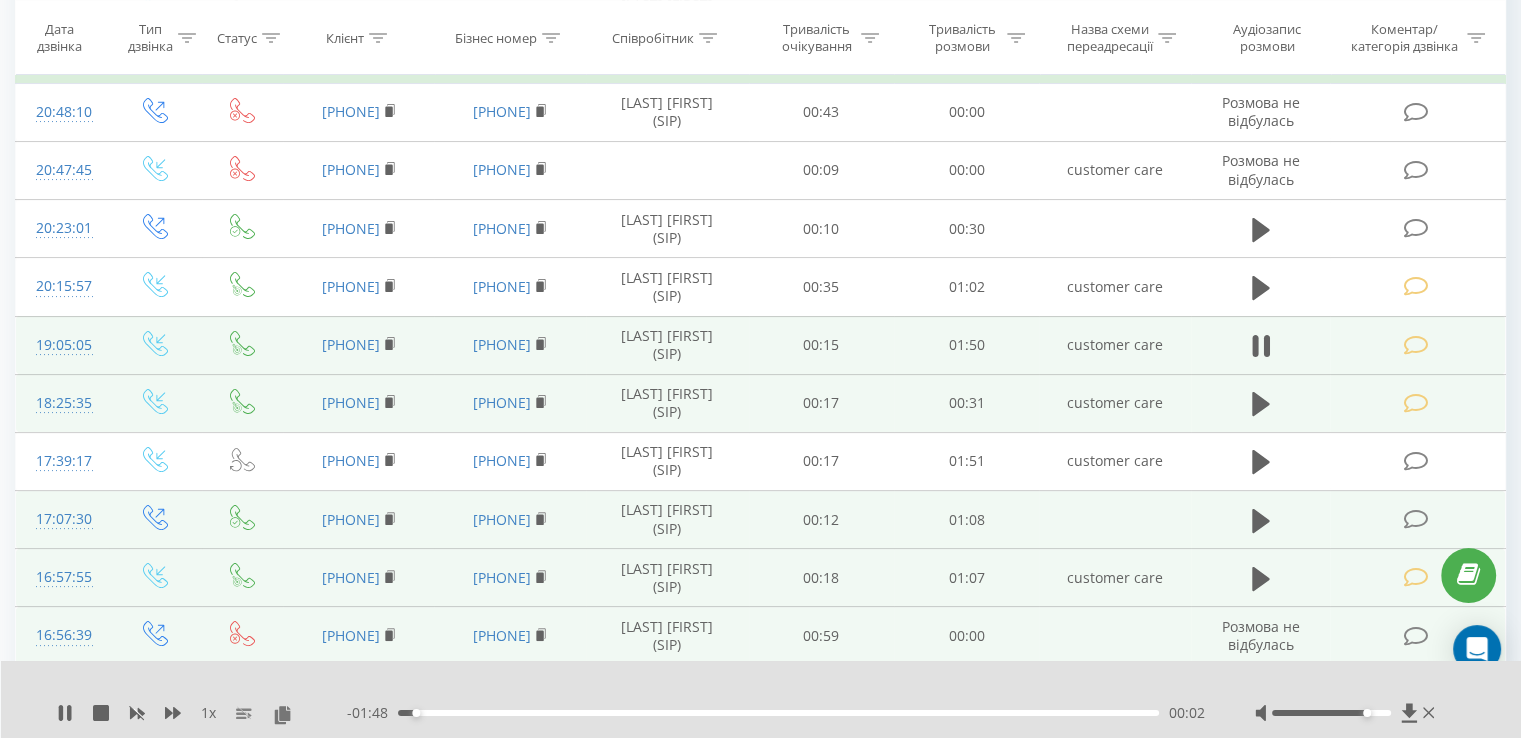 scroll, scrollTop: 200, scrollLeft: 0, axis: vertical 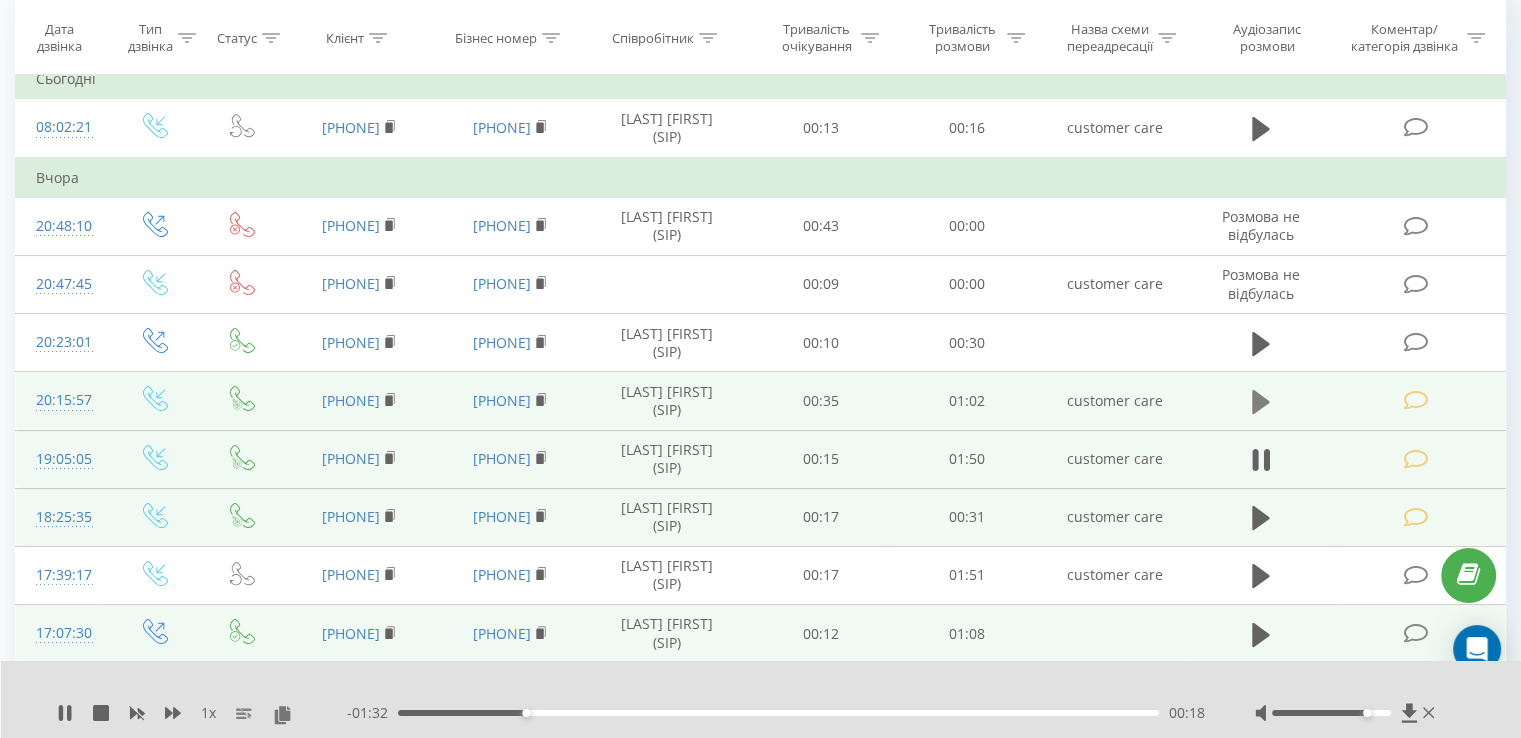 click 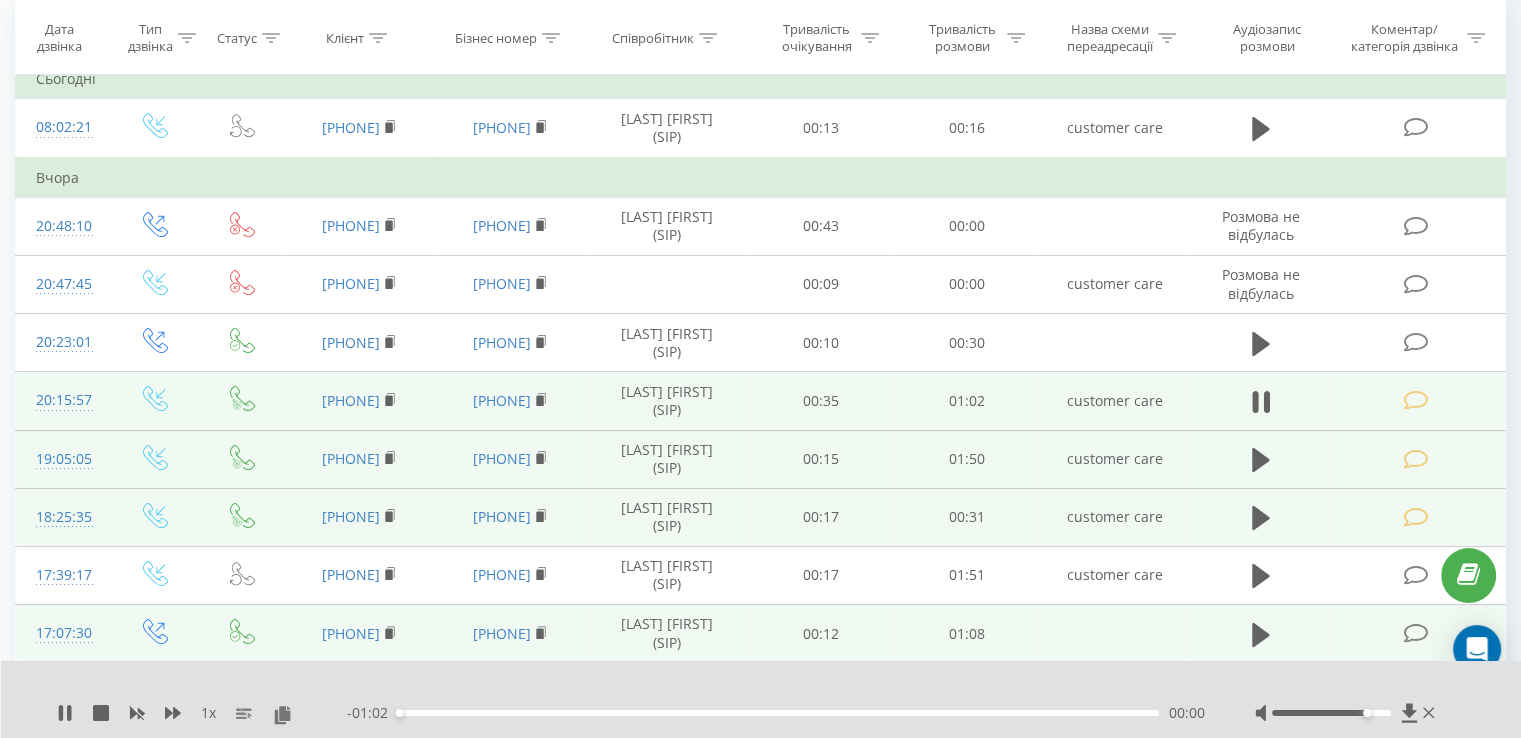 click on "- 01:02 00:00   00:00" at bounding box center (776, 713) 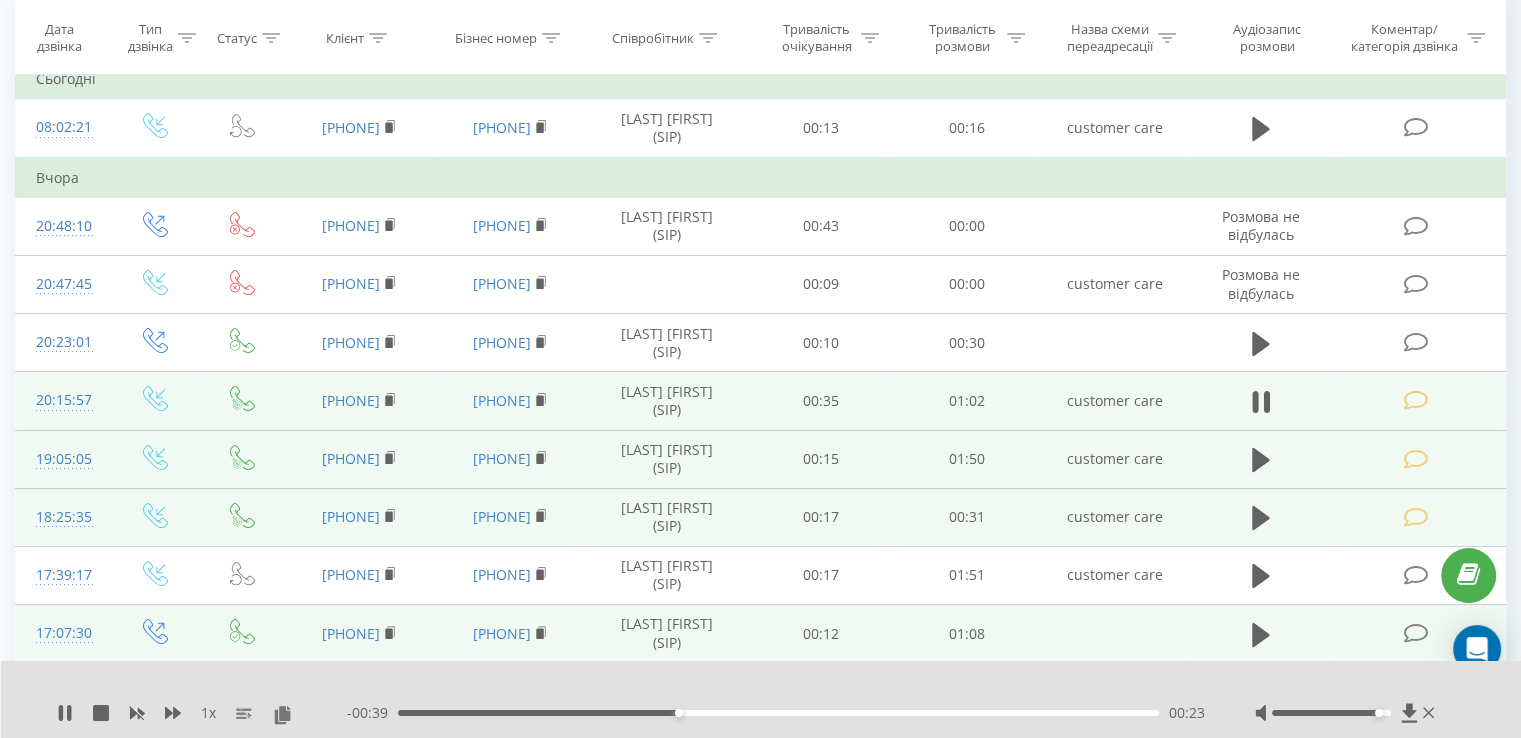 click at bounding box center (1331, 713) 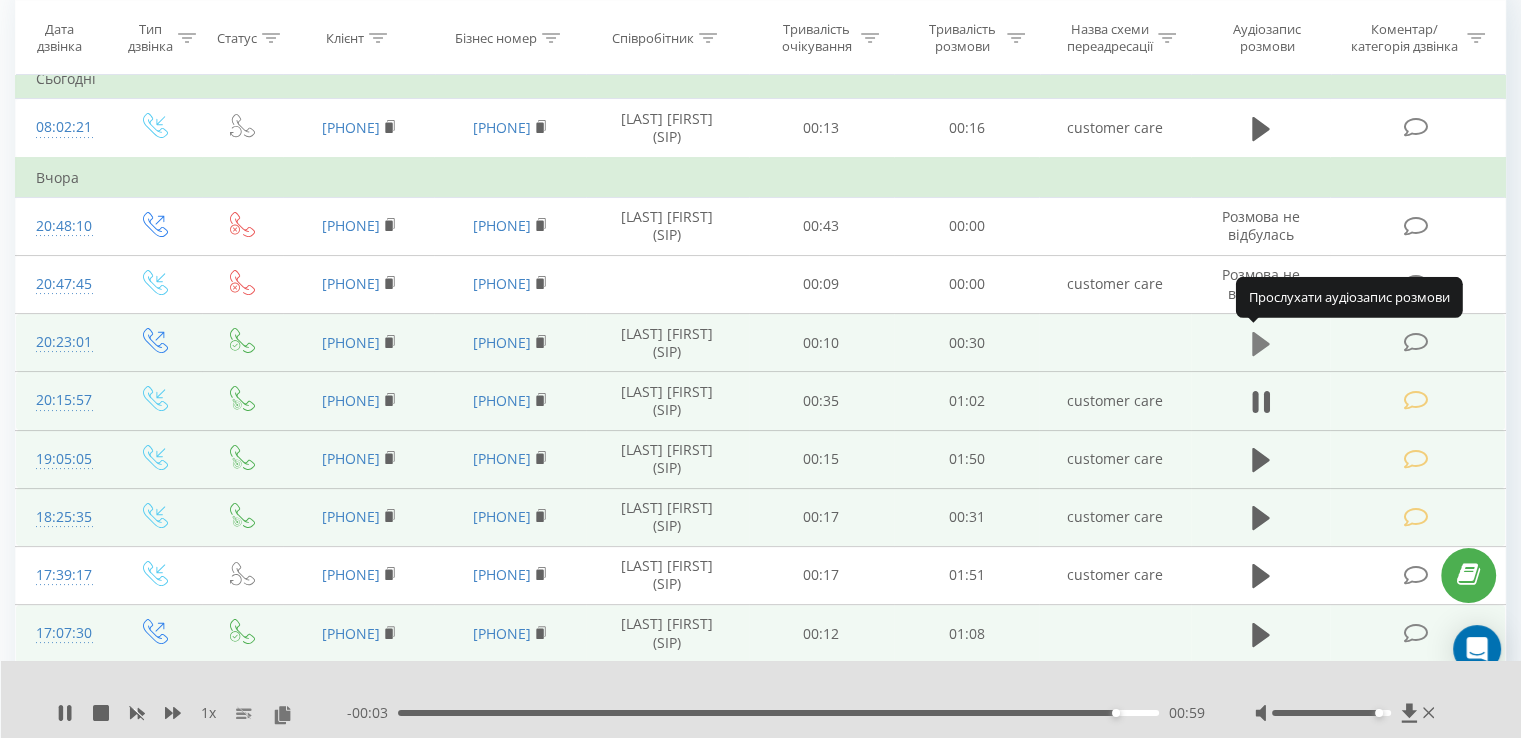 click 